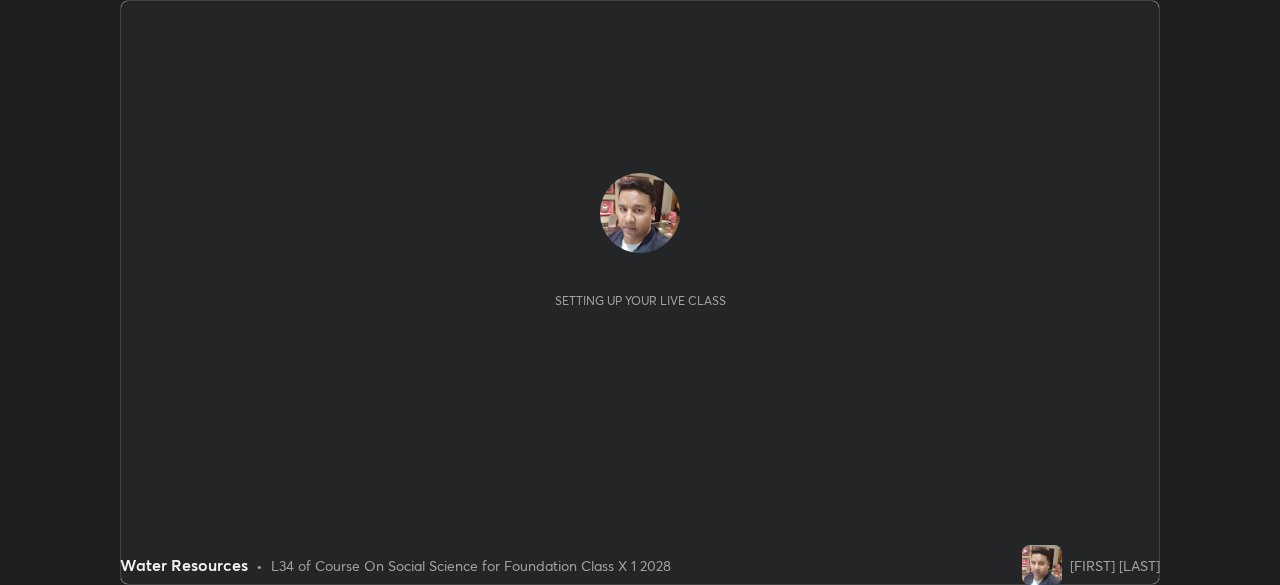 scroll, scrollTop: 0, scrollLeft: 0, axis: both 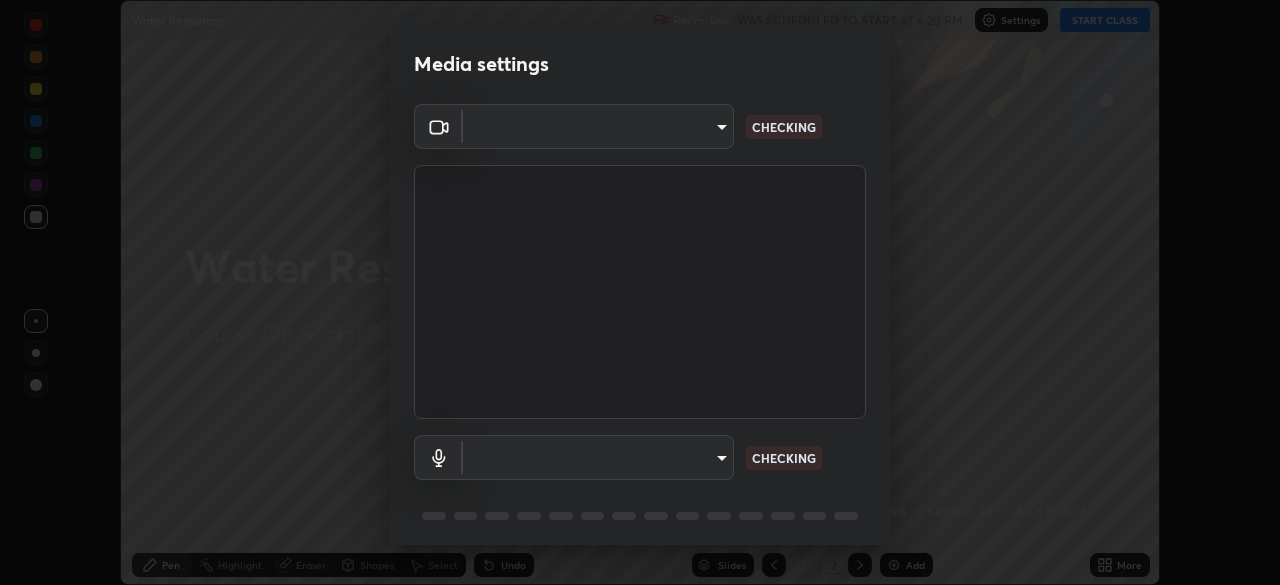 type on "06e9dd2ebd389c664e0f33017c3eec1e0ea2a4792a13b4b3133725de42c4a890" 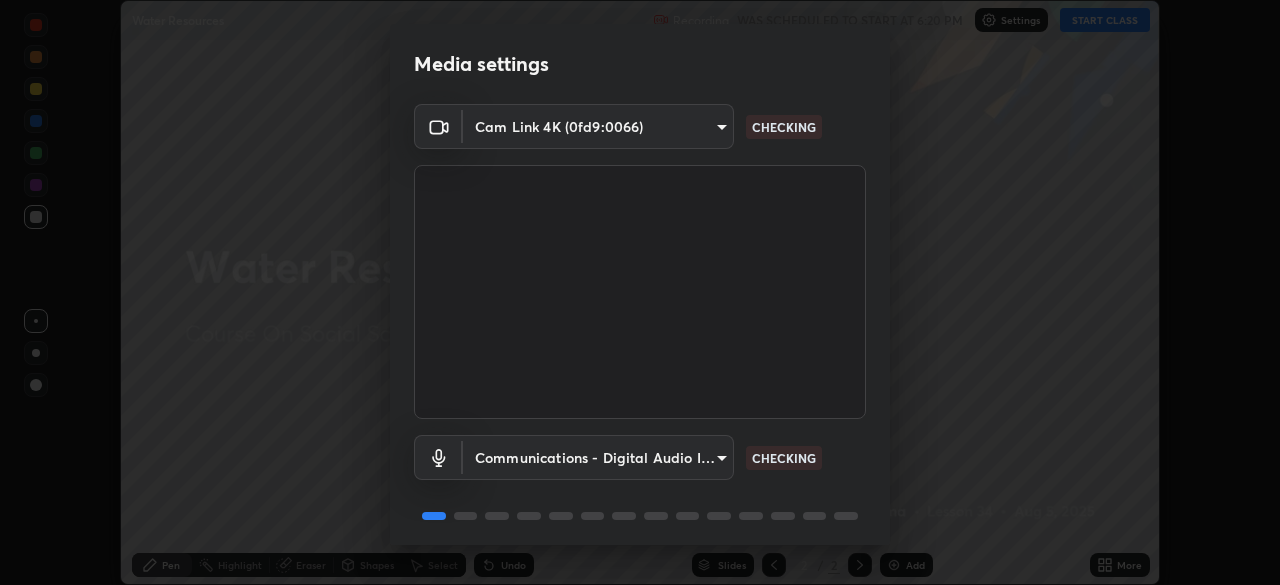 scroll, scrollTop: 71, scrollLeft: 0, axis: vertical 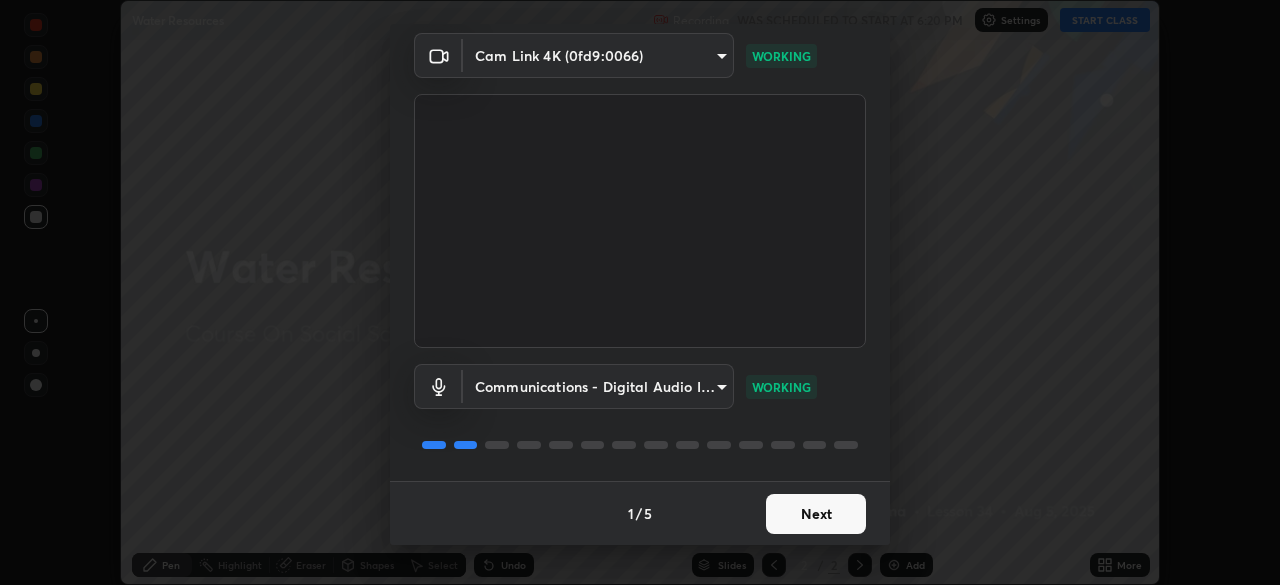 click on "Next" at bounding box center (816, 514) 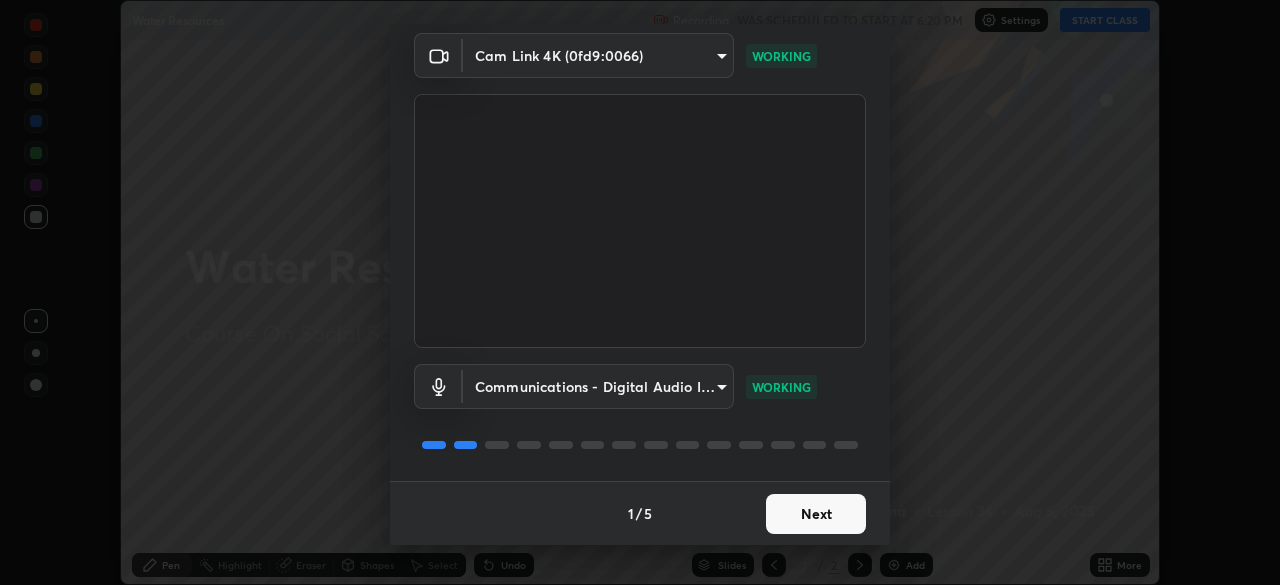 scroll, scrollTop: 0, scrollLeft: 0, axis: both 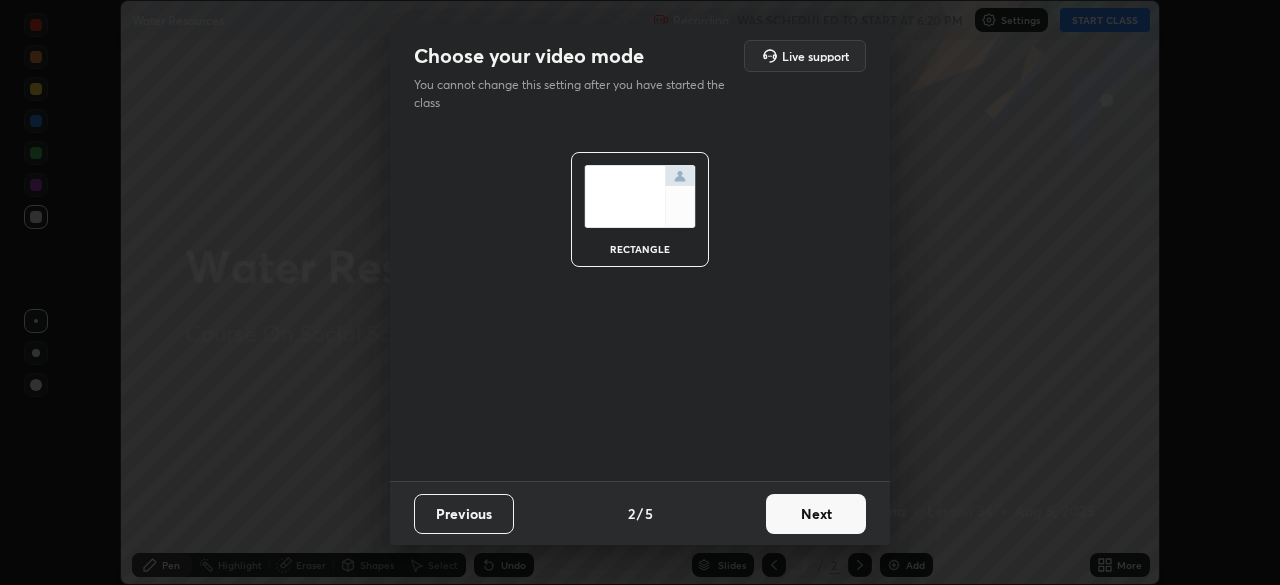 click on "Next" at bounding box center [816, 514] 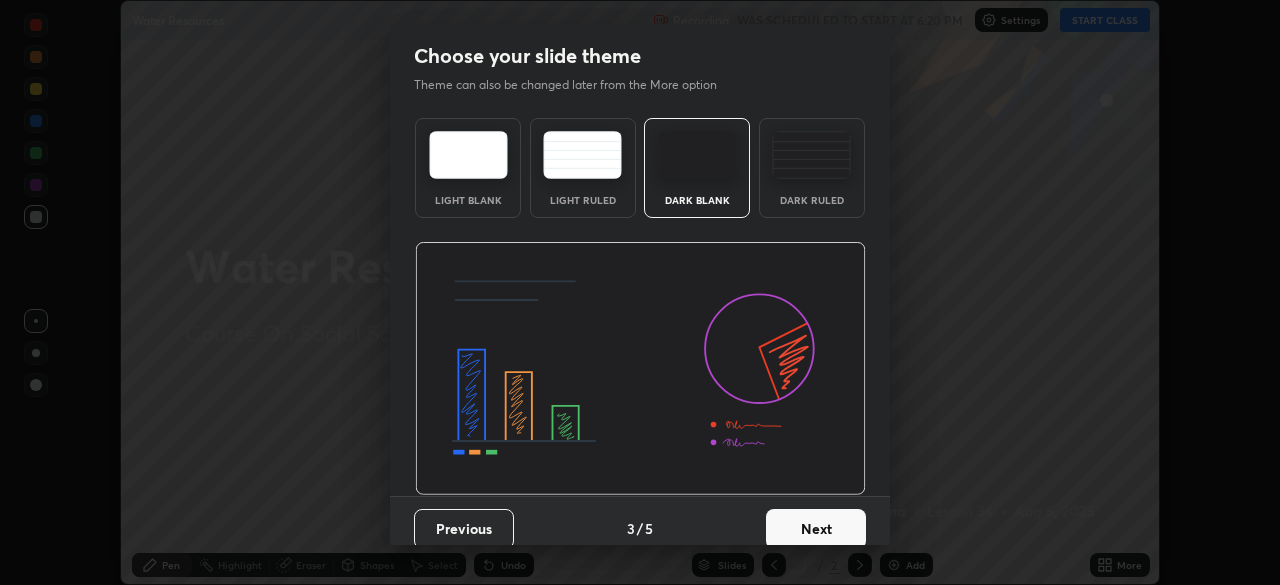 click on "Next" at bounding box center (816, 529) 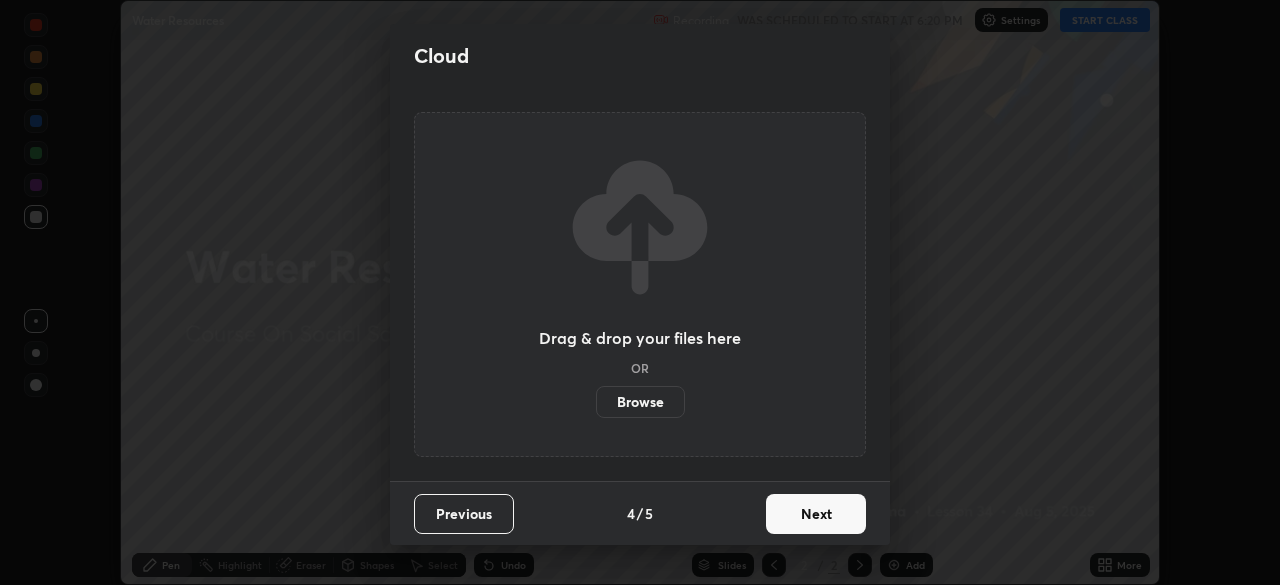 click on "Browse" at bounding box center [640, 402] 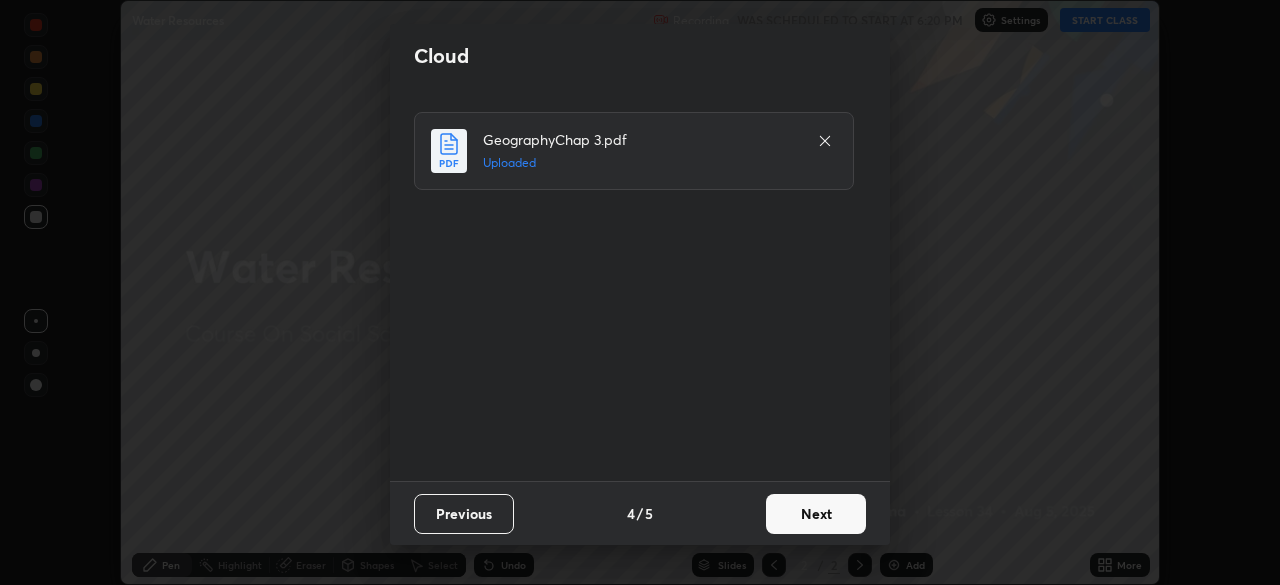 click on "Next" at bounding box center [816, 514] 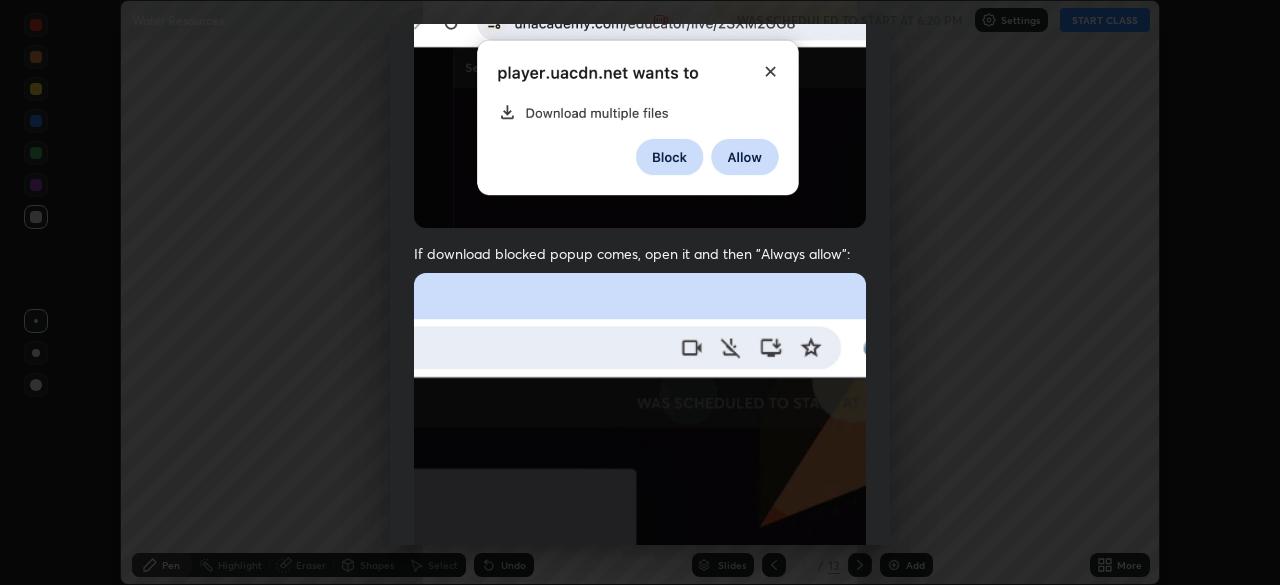 scroll, scrollTop: 479, scrollLeft: 0, axis: vertical 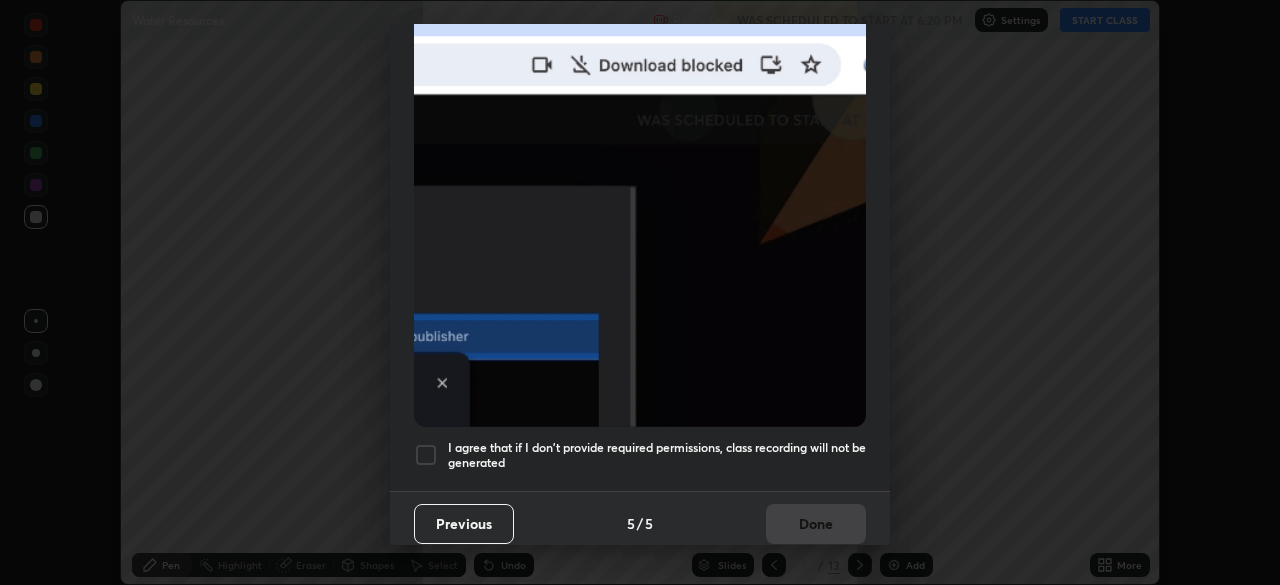 click at bounding box center [426, 455] 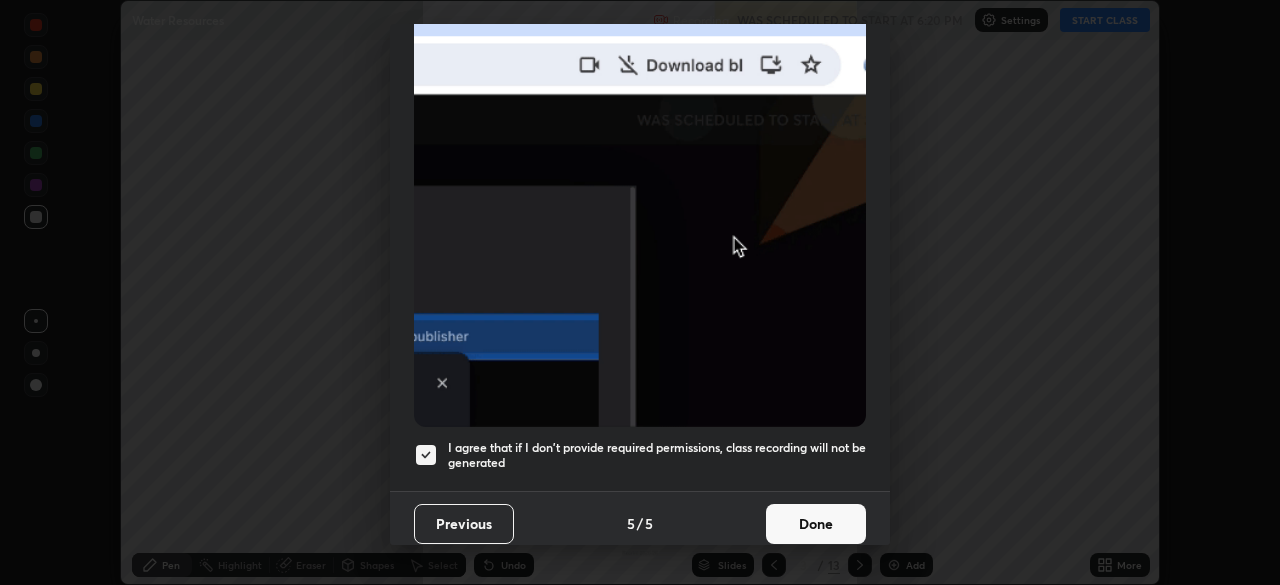 click on "Done" at bounding box center [816, 524] 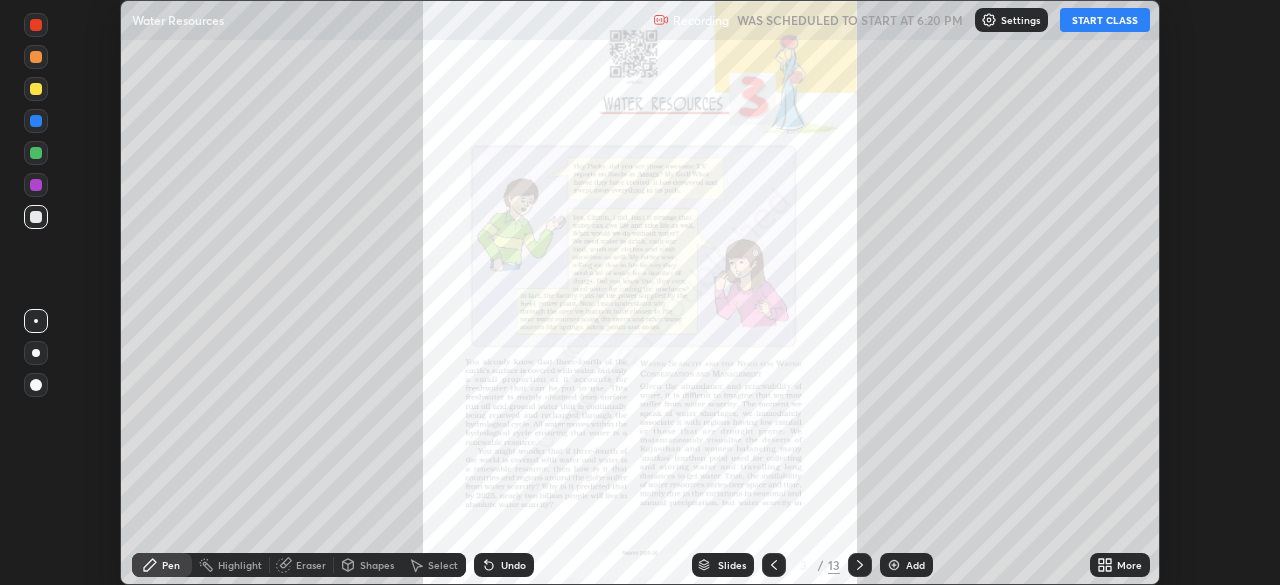 click on "START CLASS" at bounding box center [1105, 20] 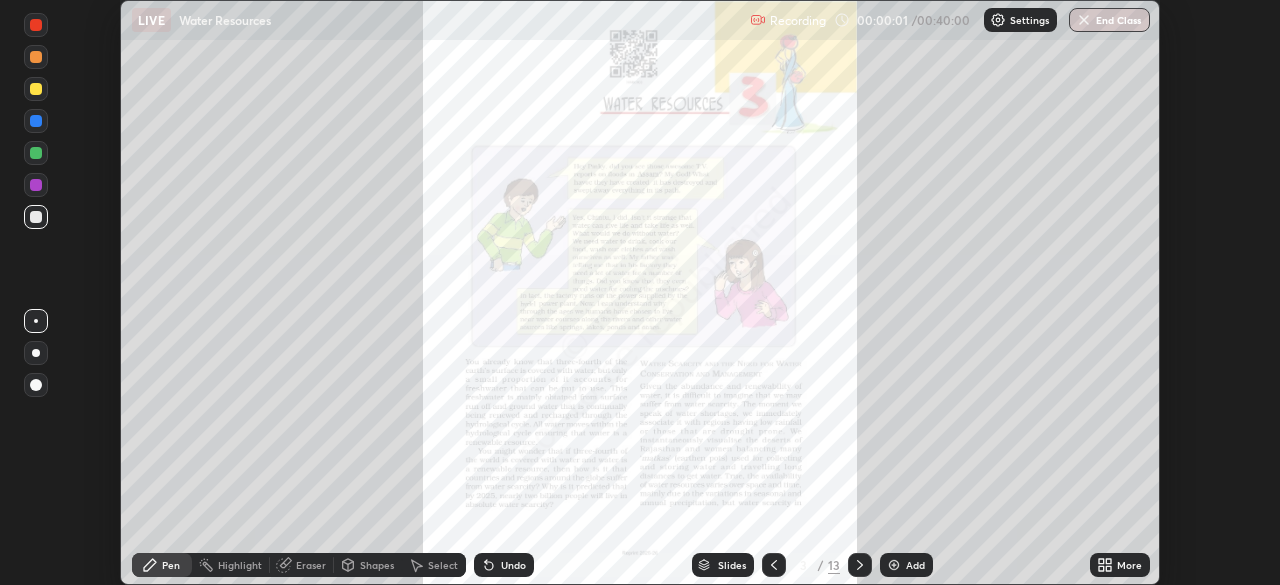 click 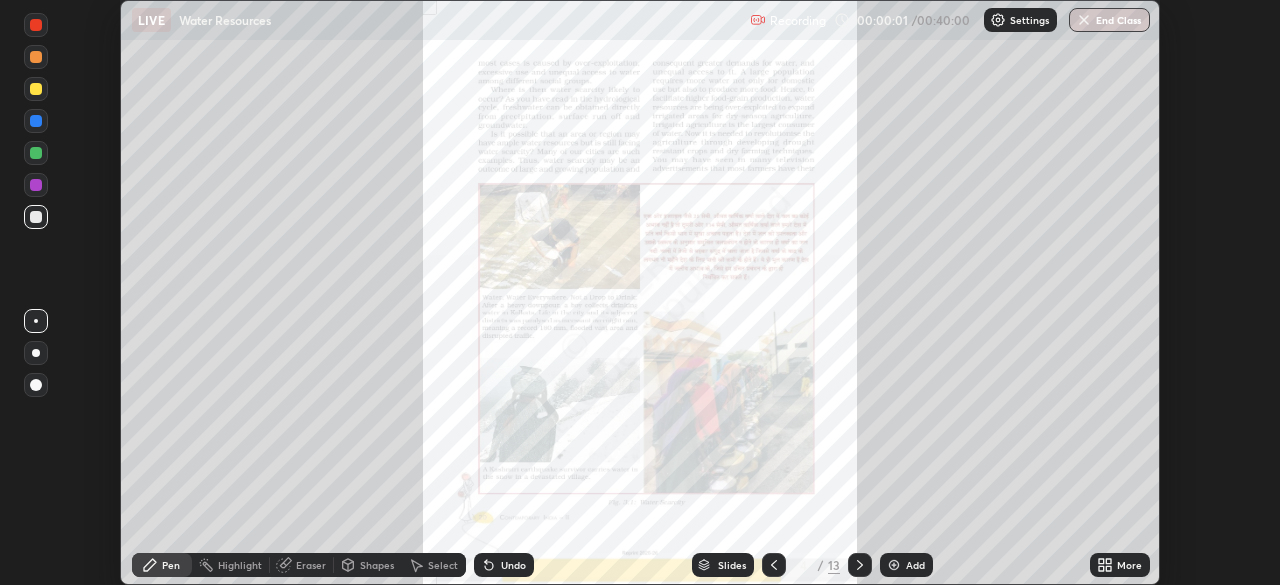 click 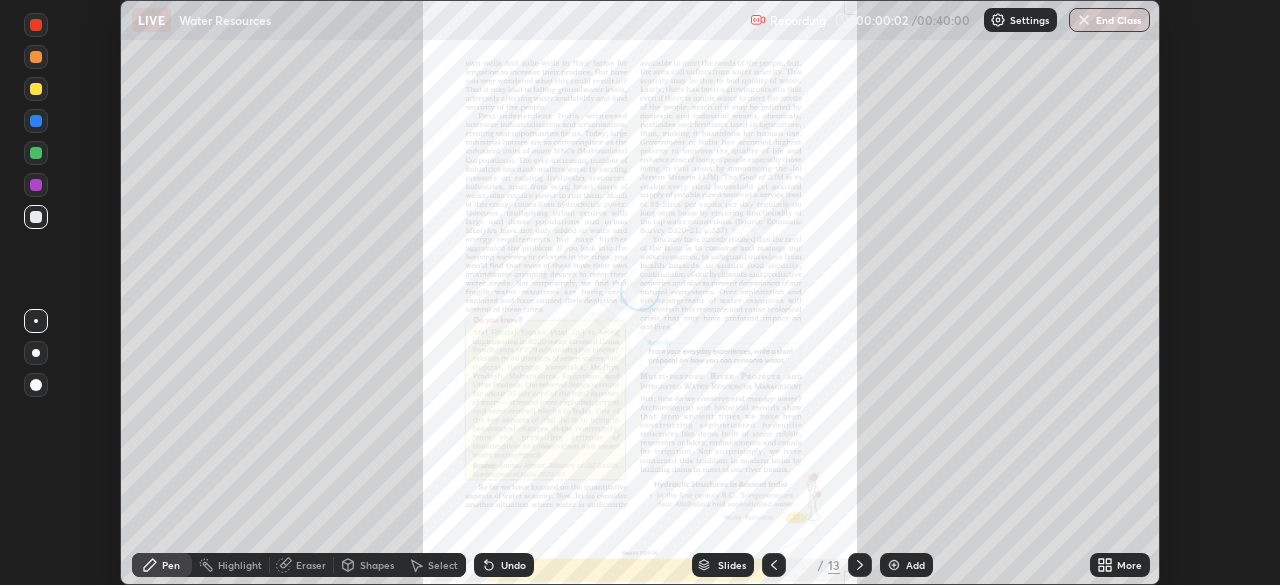click 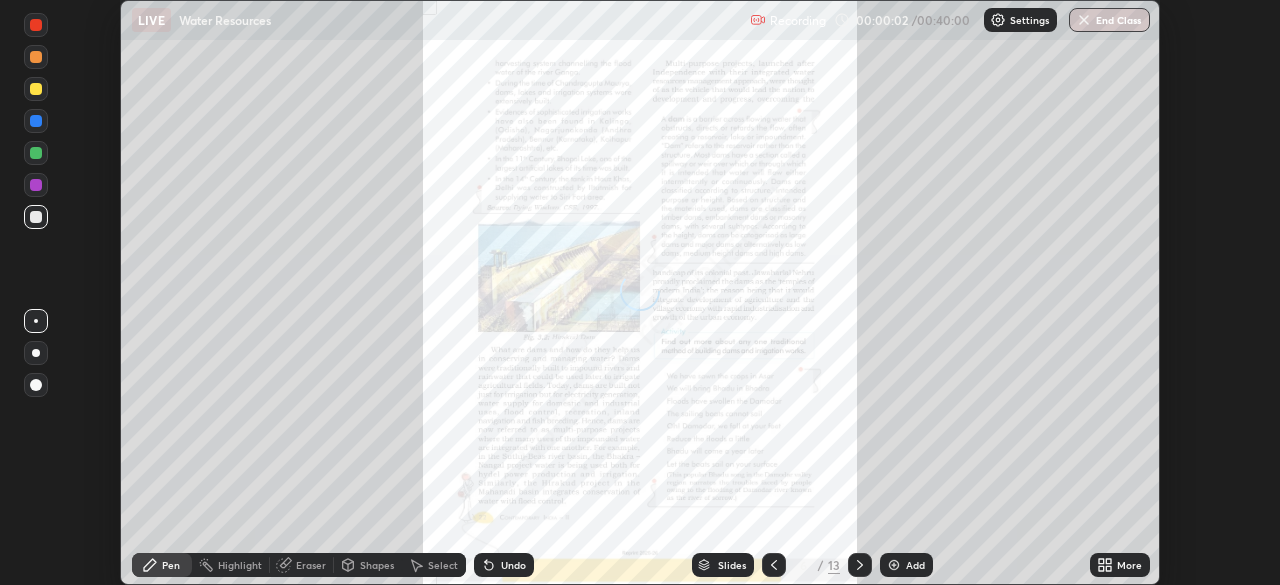 click 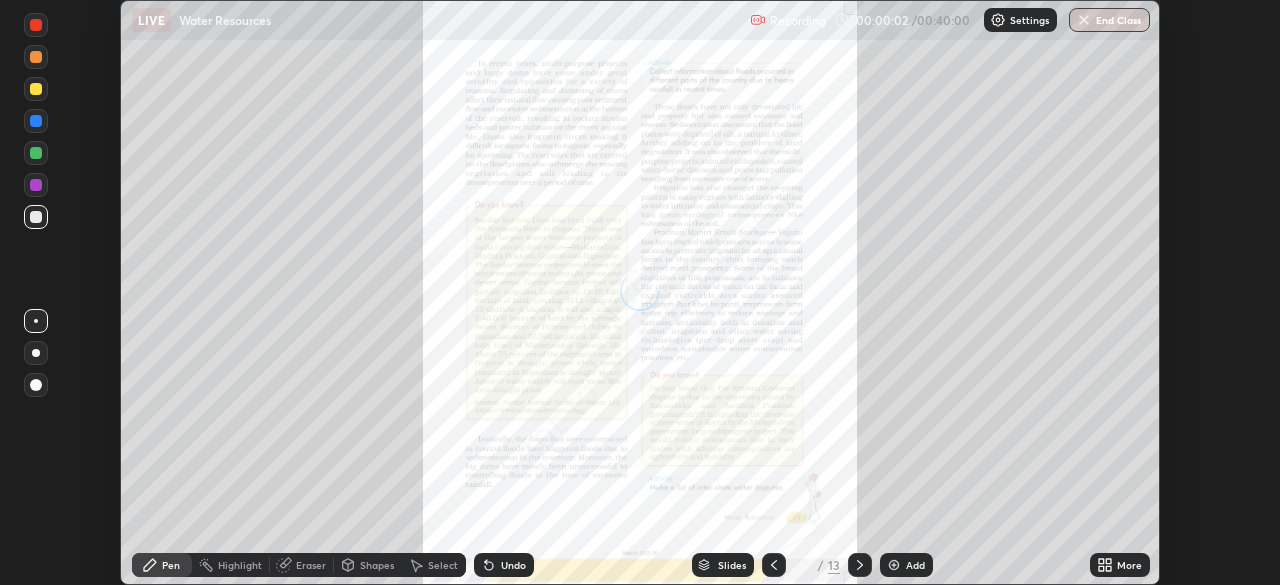 click 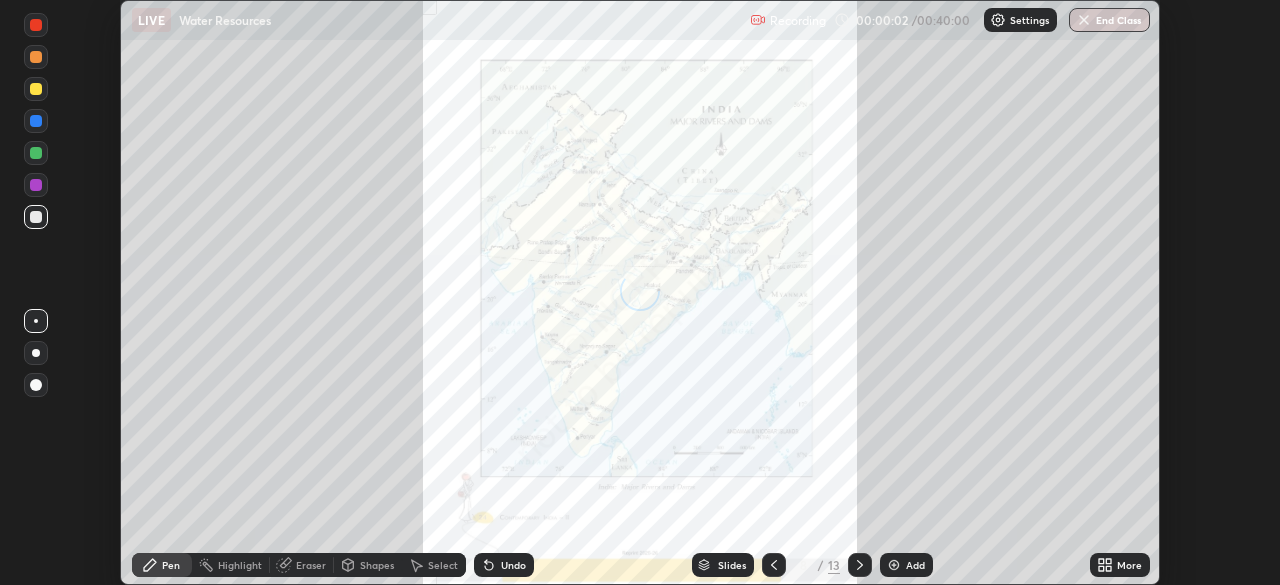 click 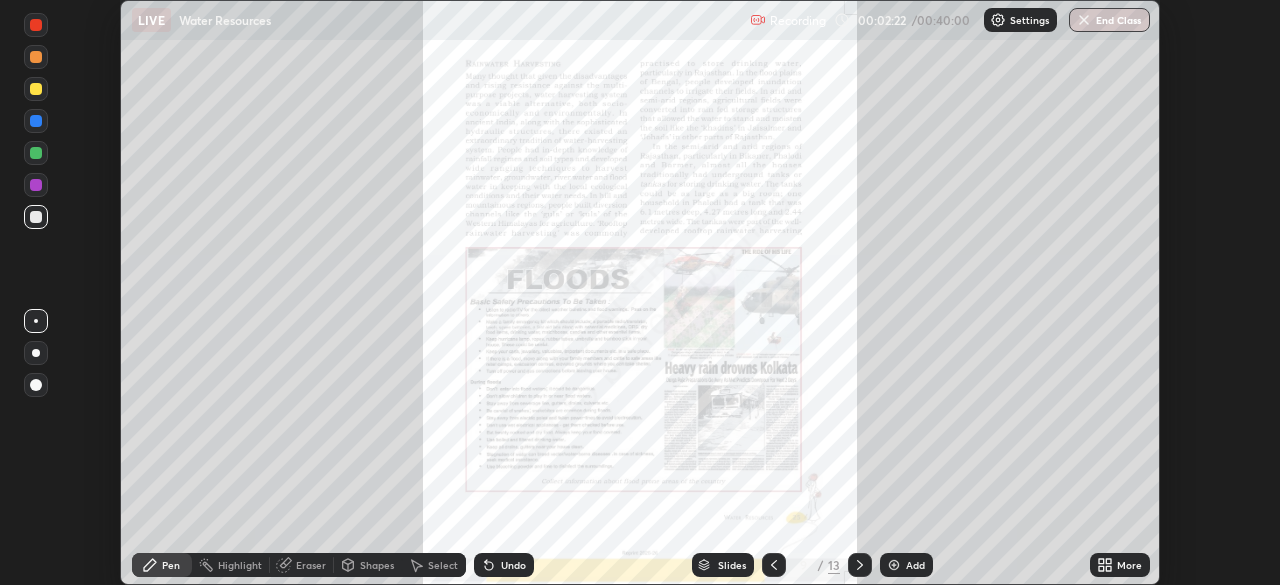 click 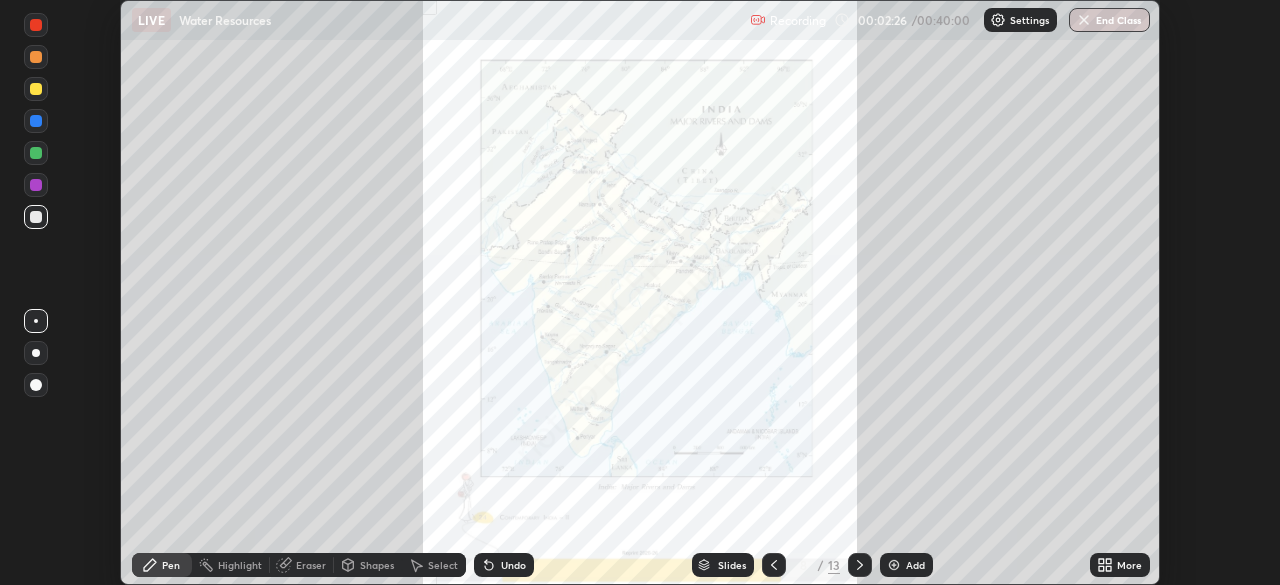 click 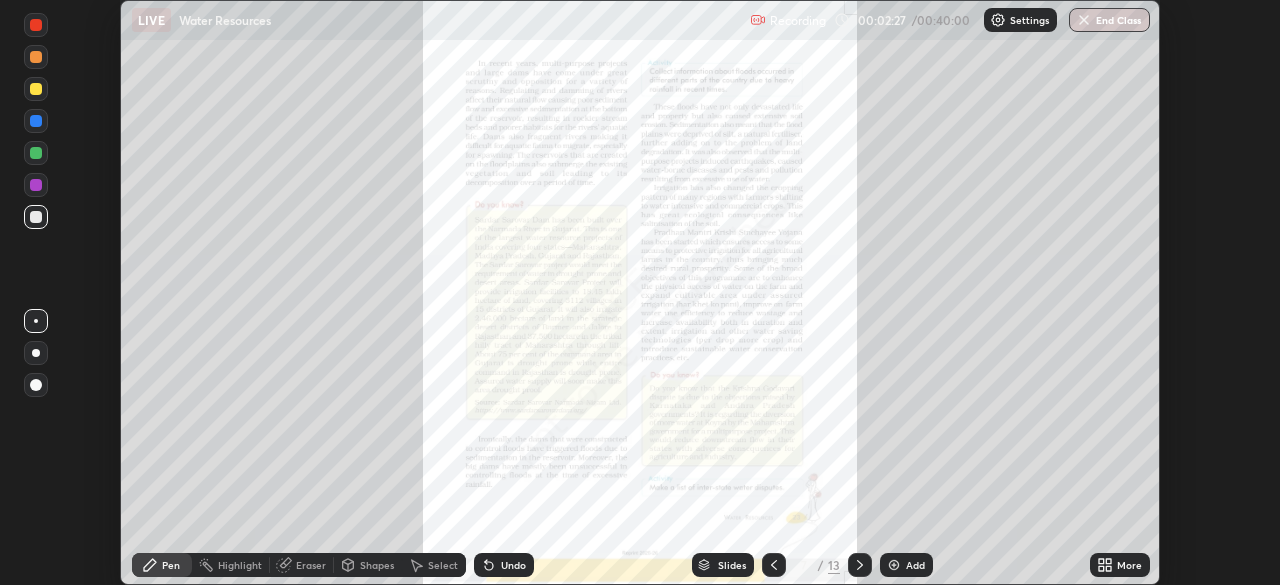 click 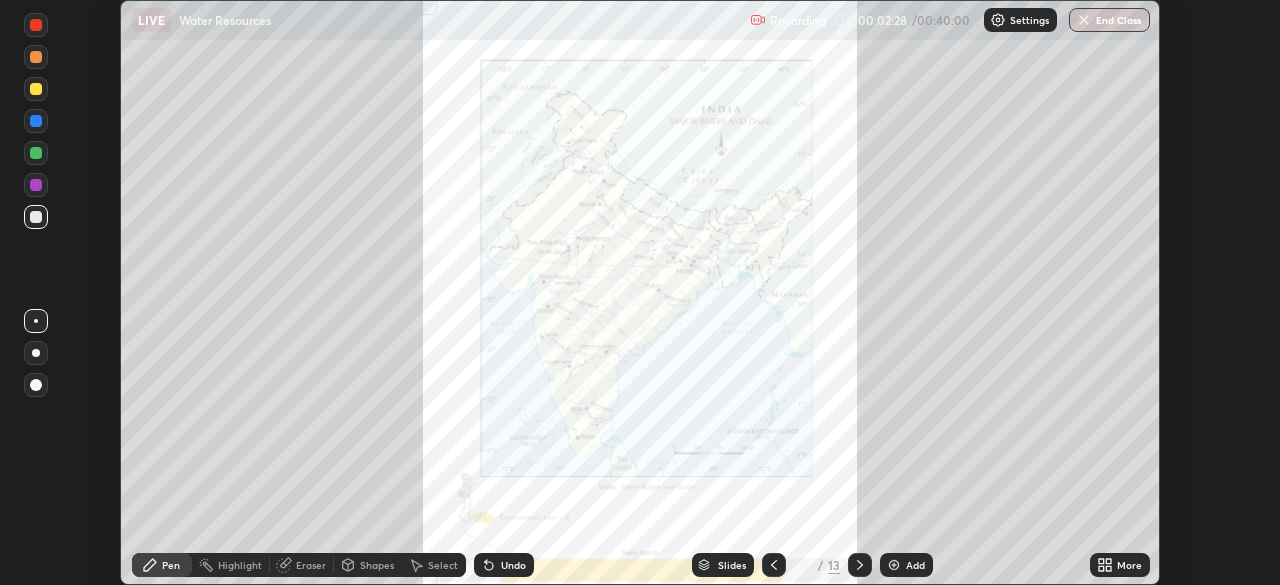 click 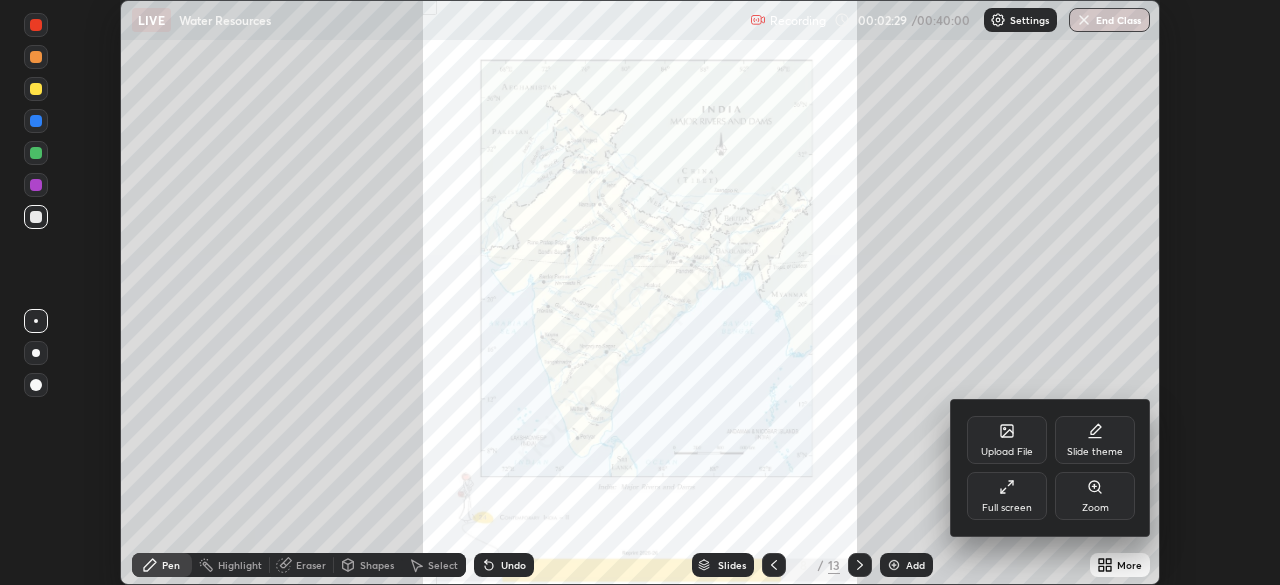click on "Zoom" at bounding box center [1095, 496] 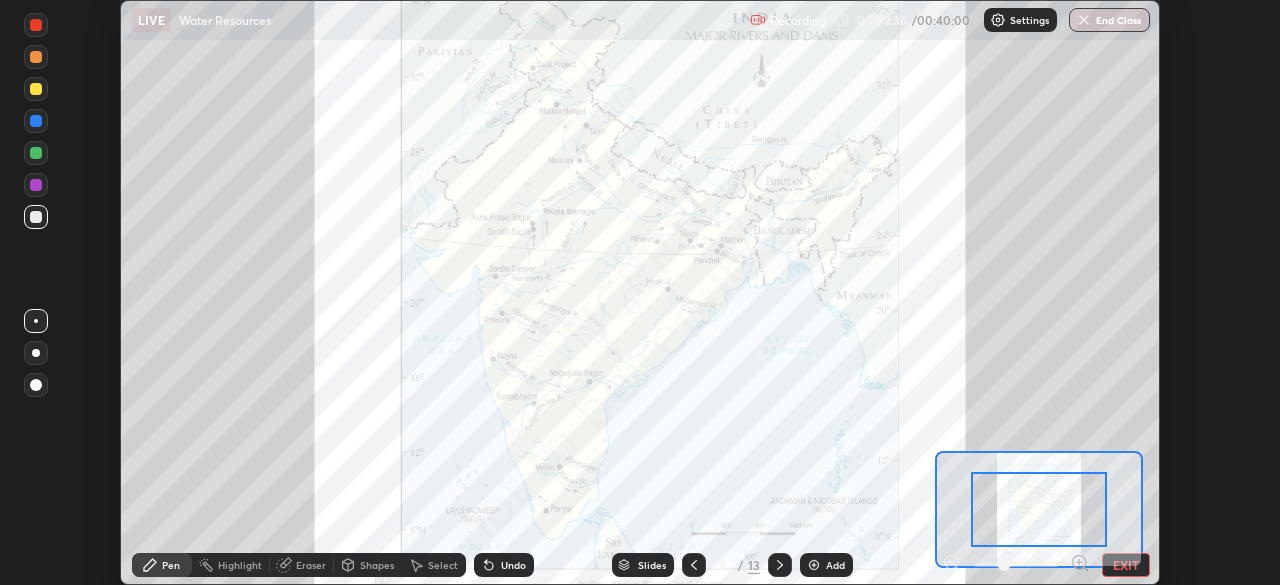 click 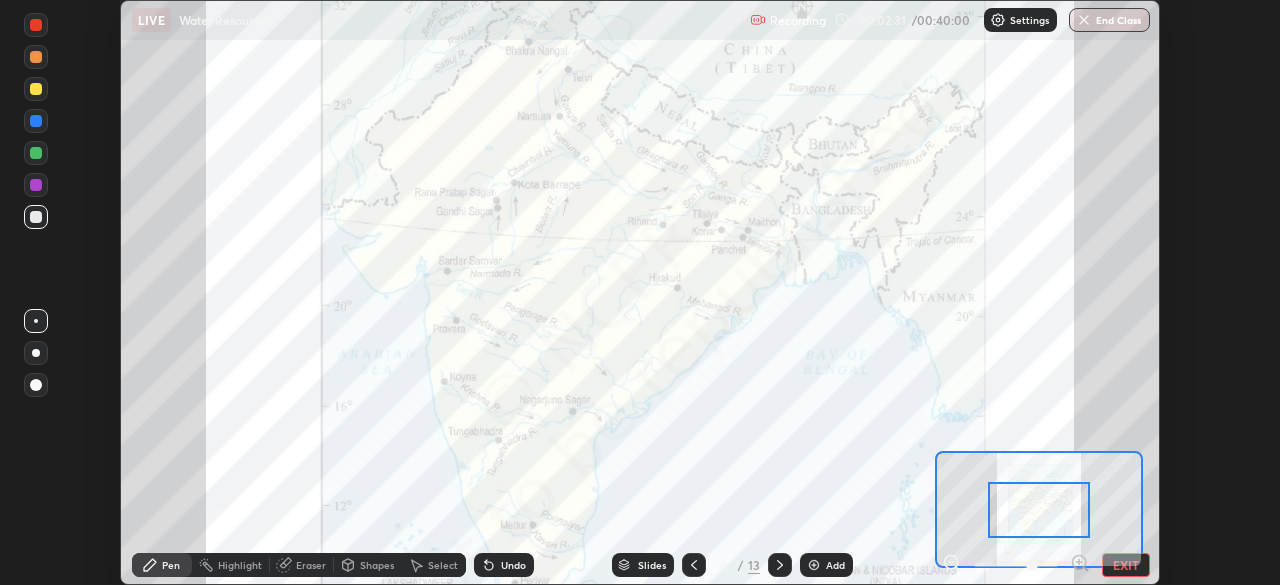 click 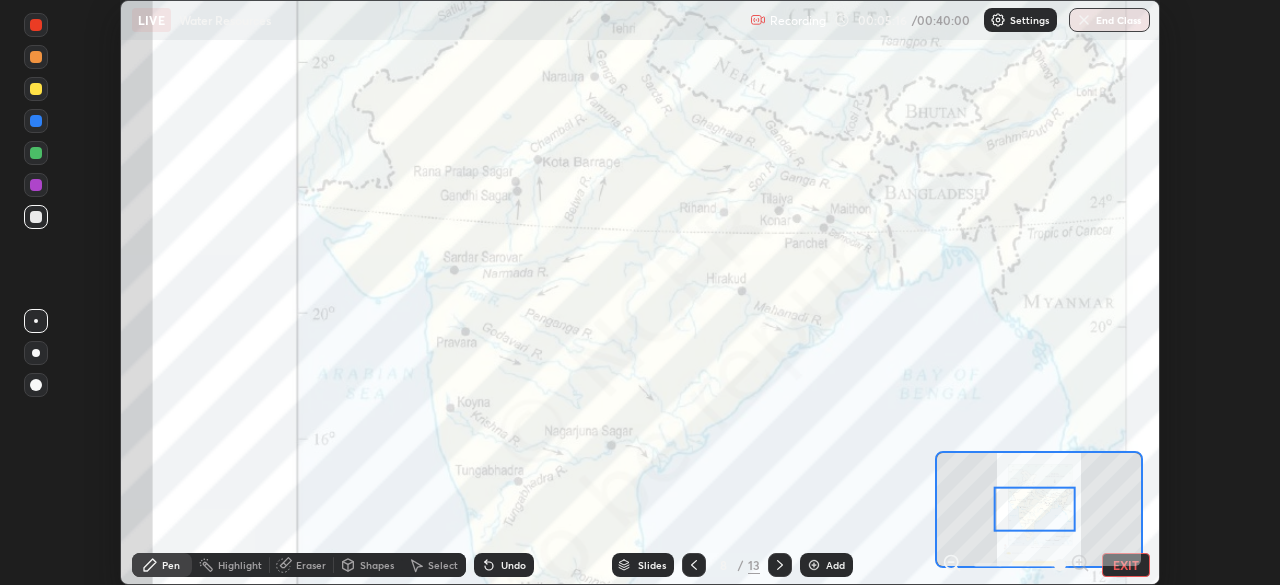 click at bounding box center [36, 25] 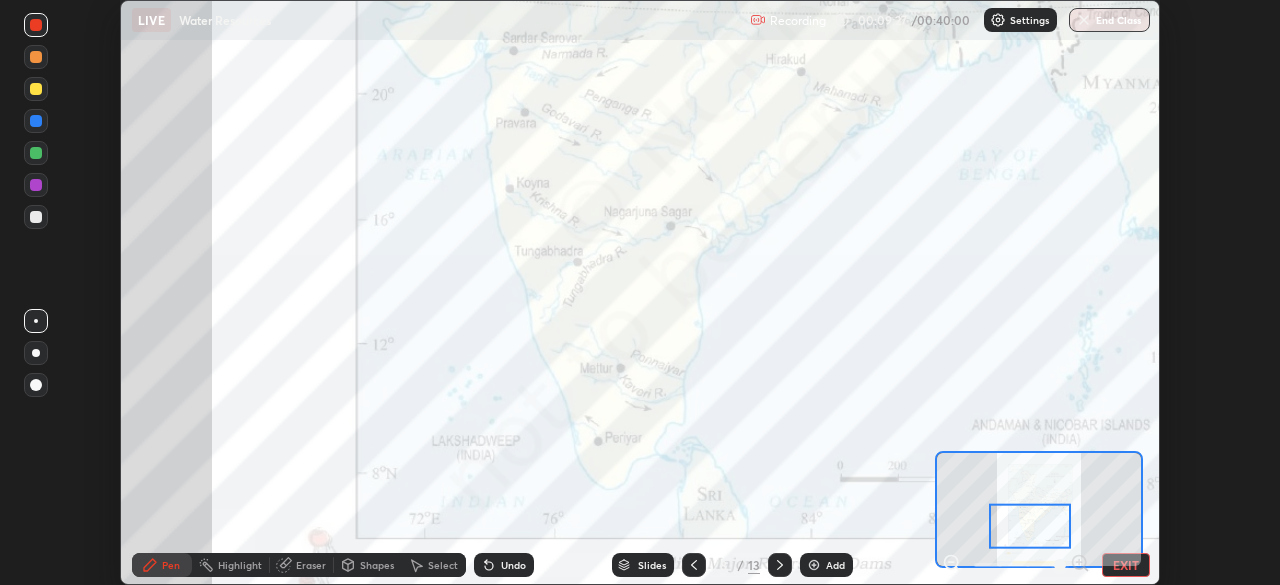 click at bounding box center (36, 153) 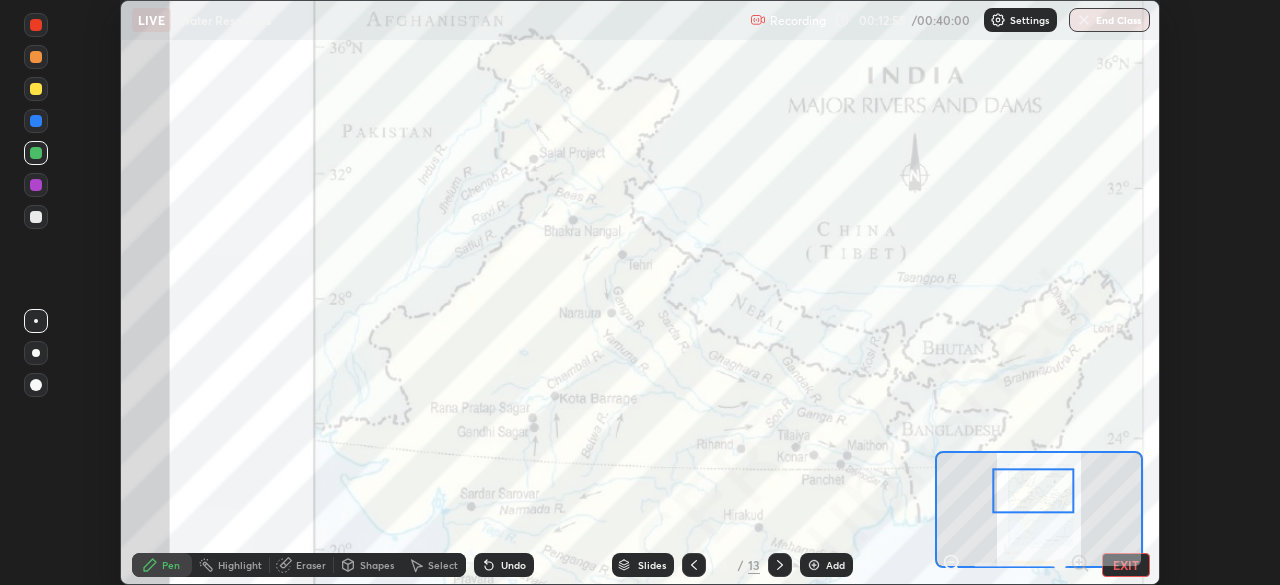 click 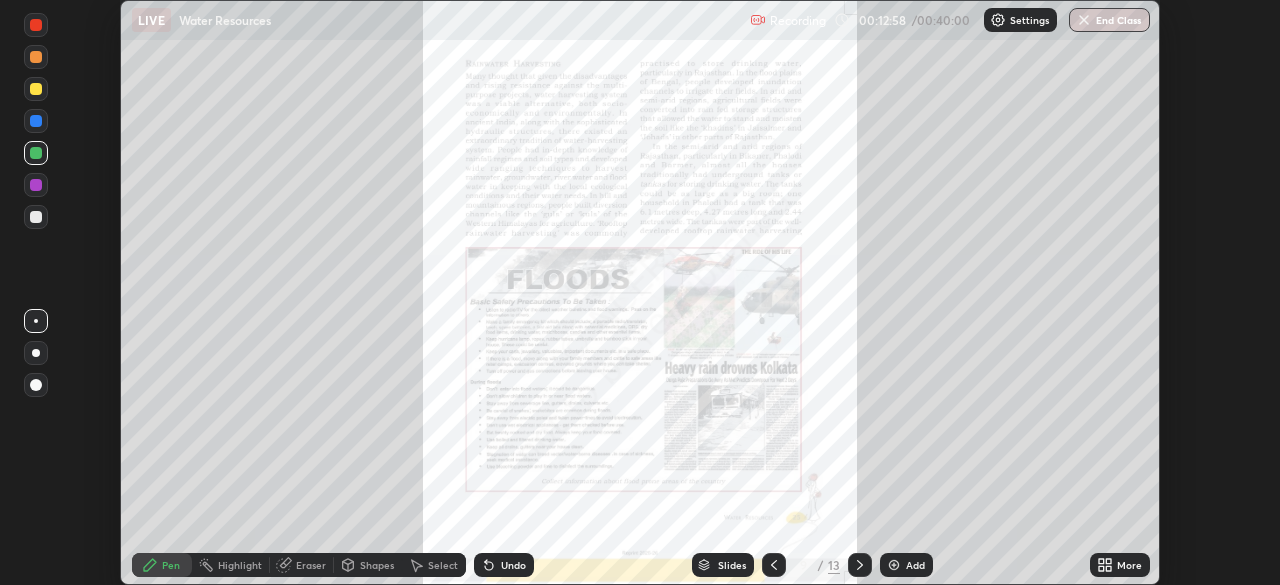 click 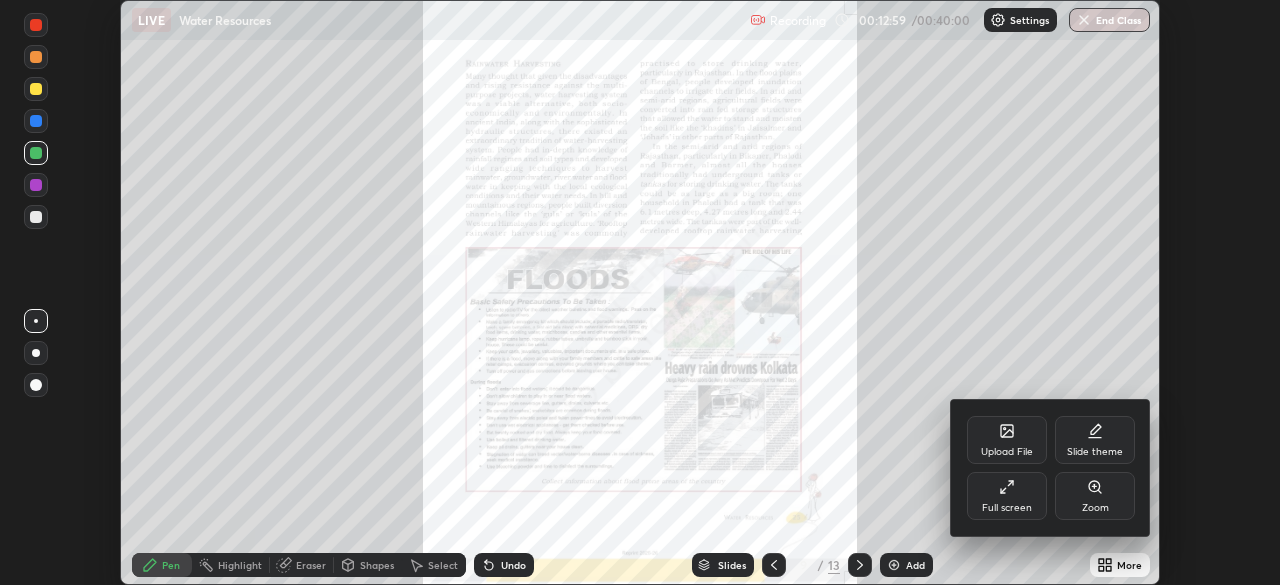 click on "Zoom" at bounding box center [1095, 496] 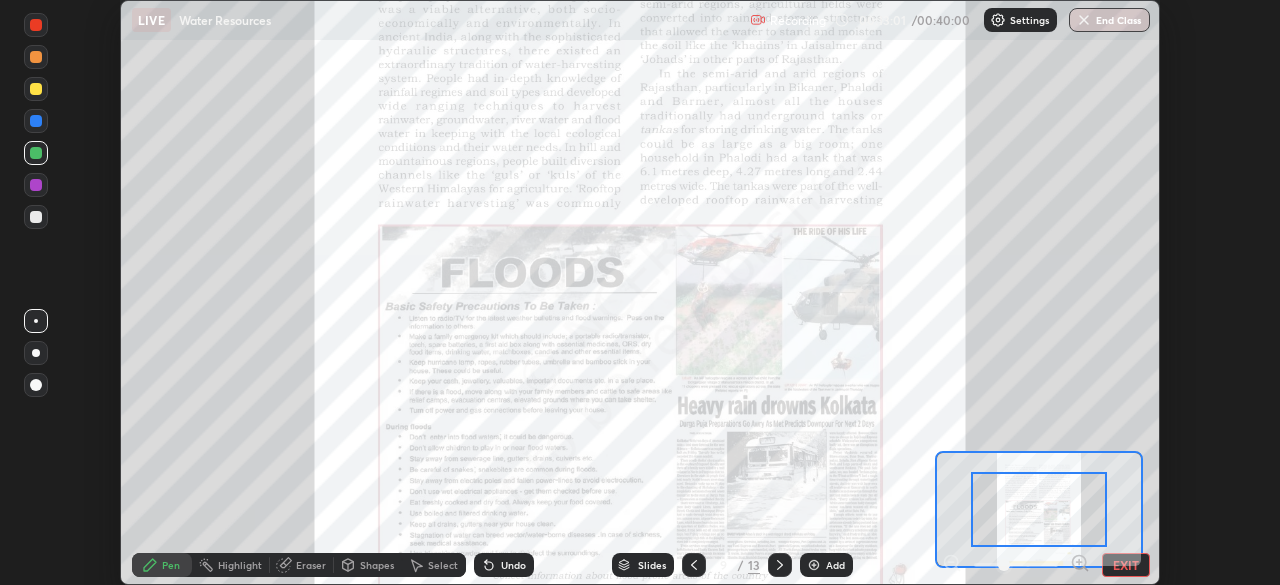 click 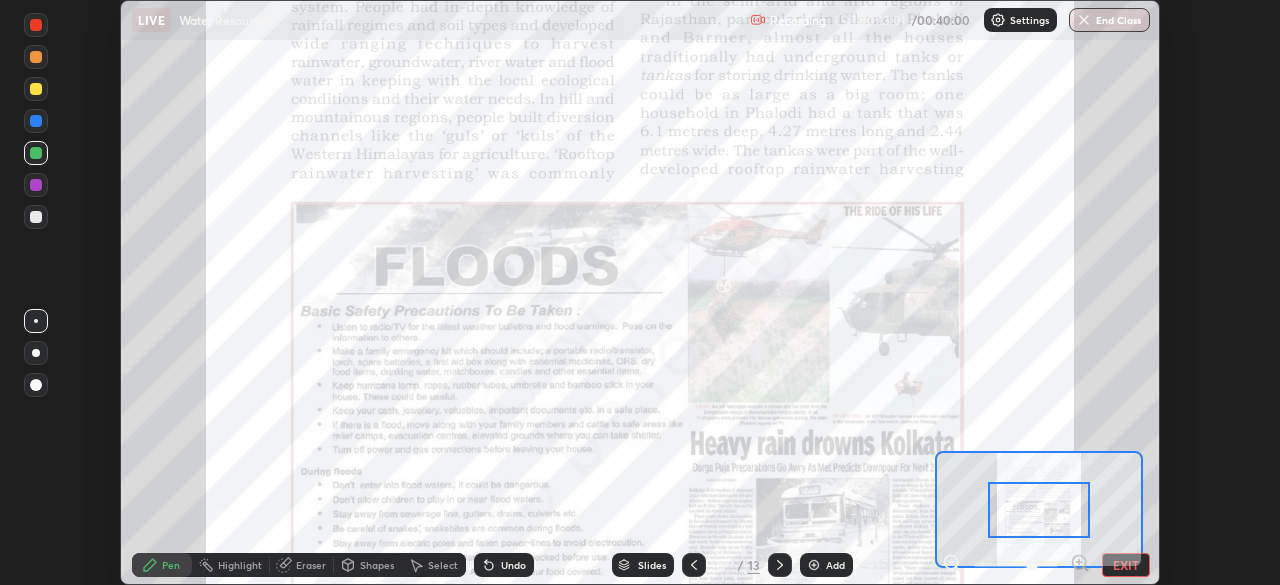 click 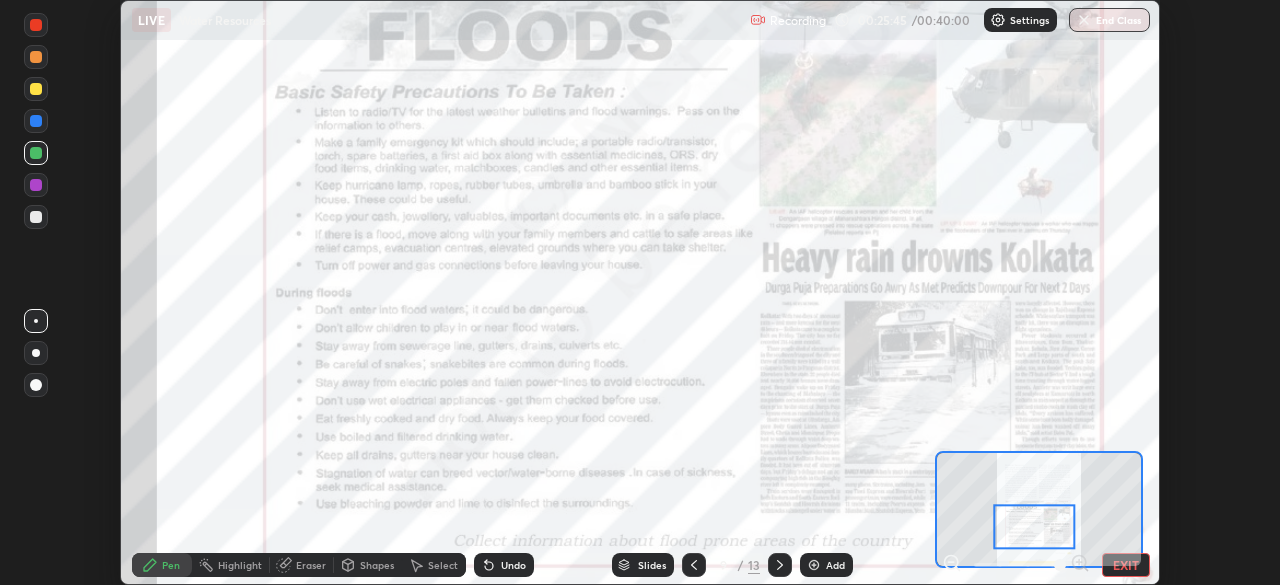 click 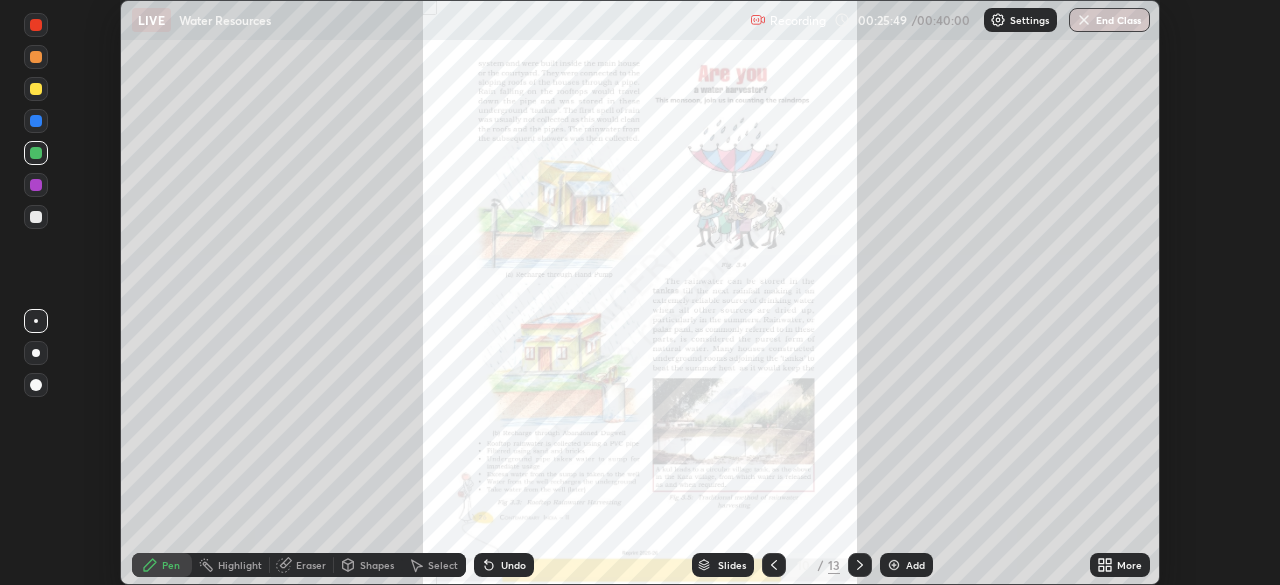 click 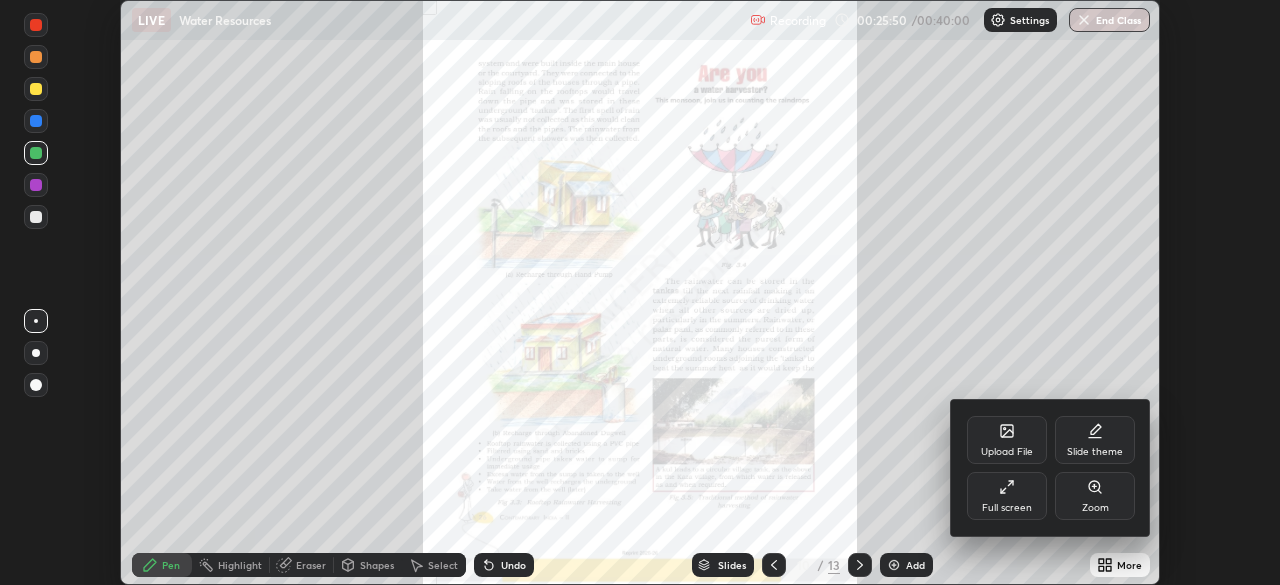 click on "Zoom" at bounding box center (1095, 496) 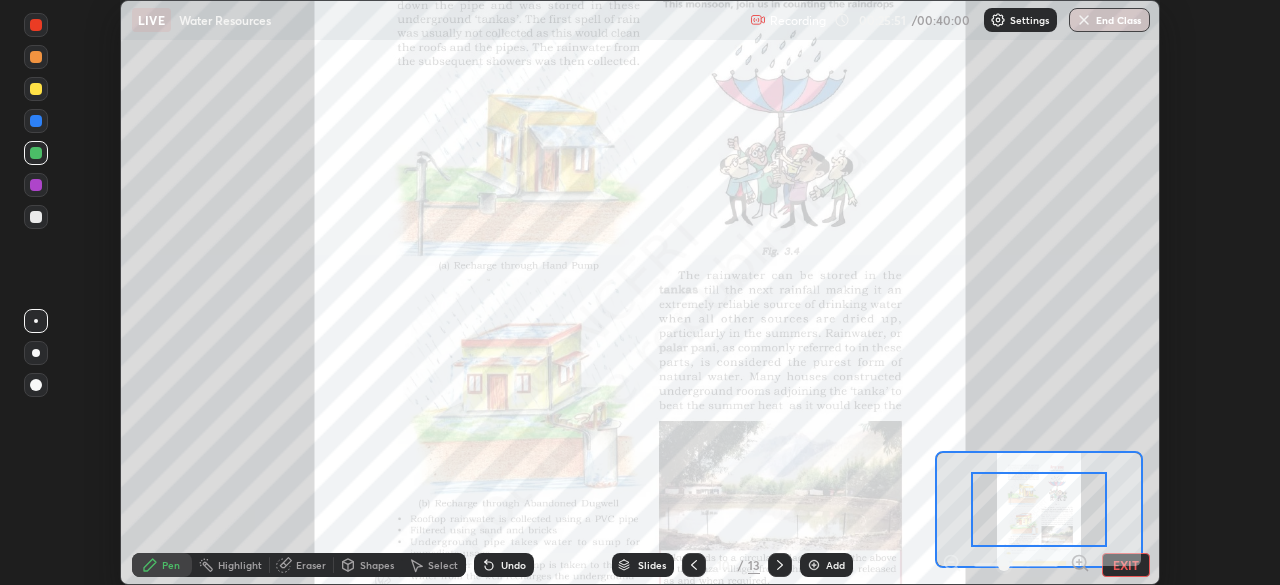 click 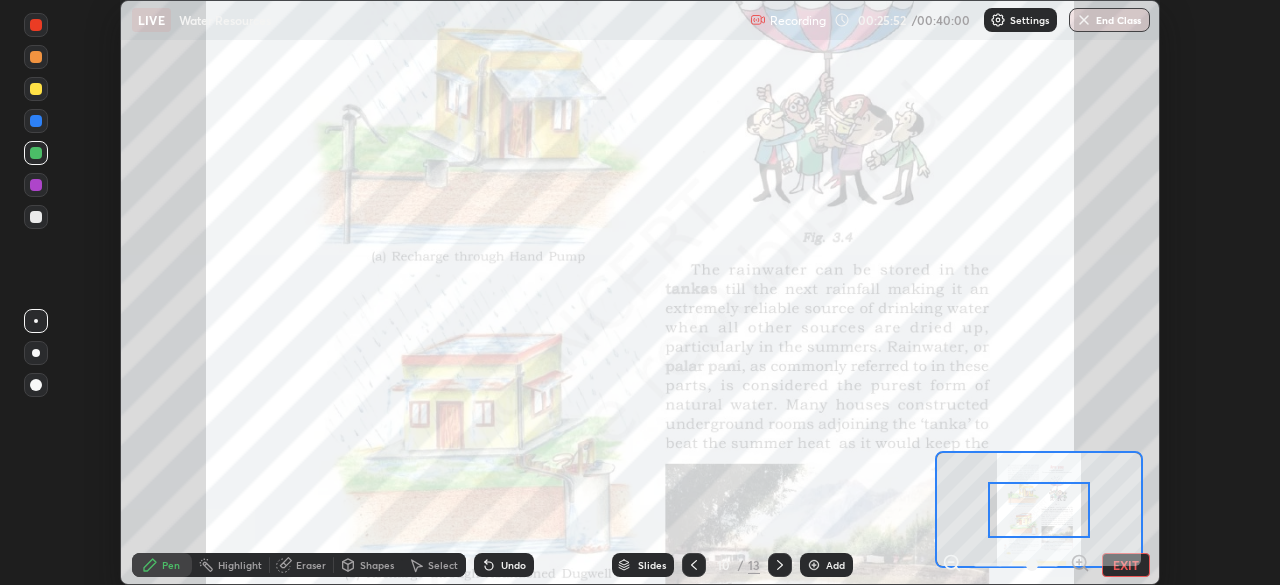 click at bounding box center (1039, 510) 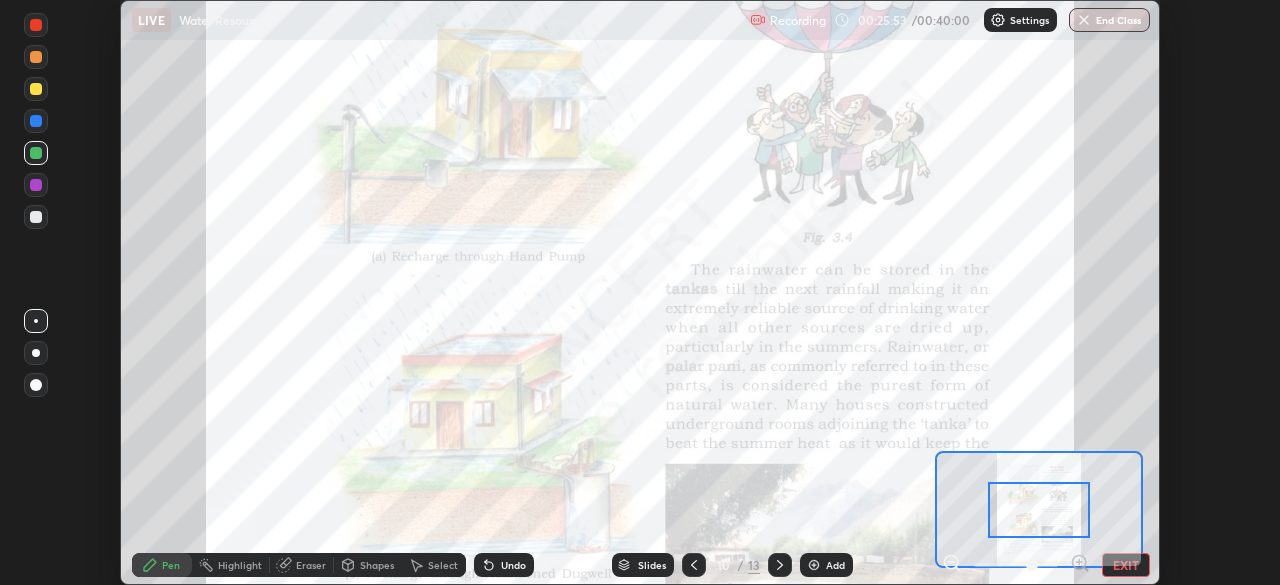 click 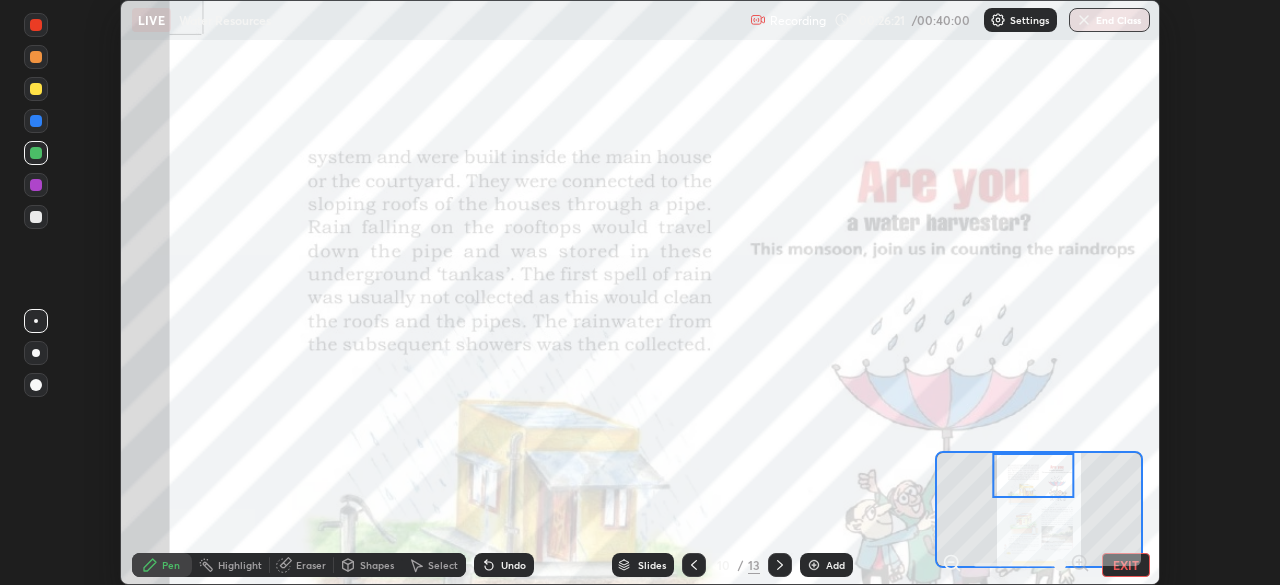 click on "Setting up your live class" at bounding box center (640, 292) 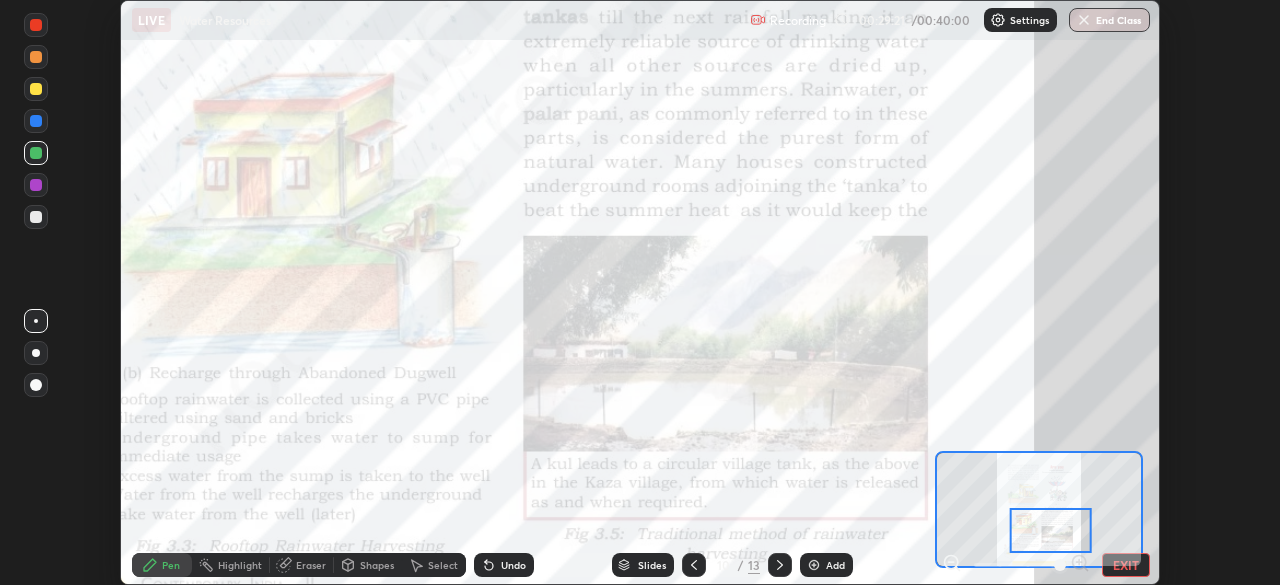click 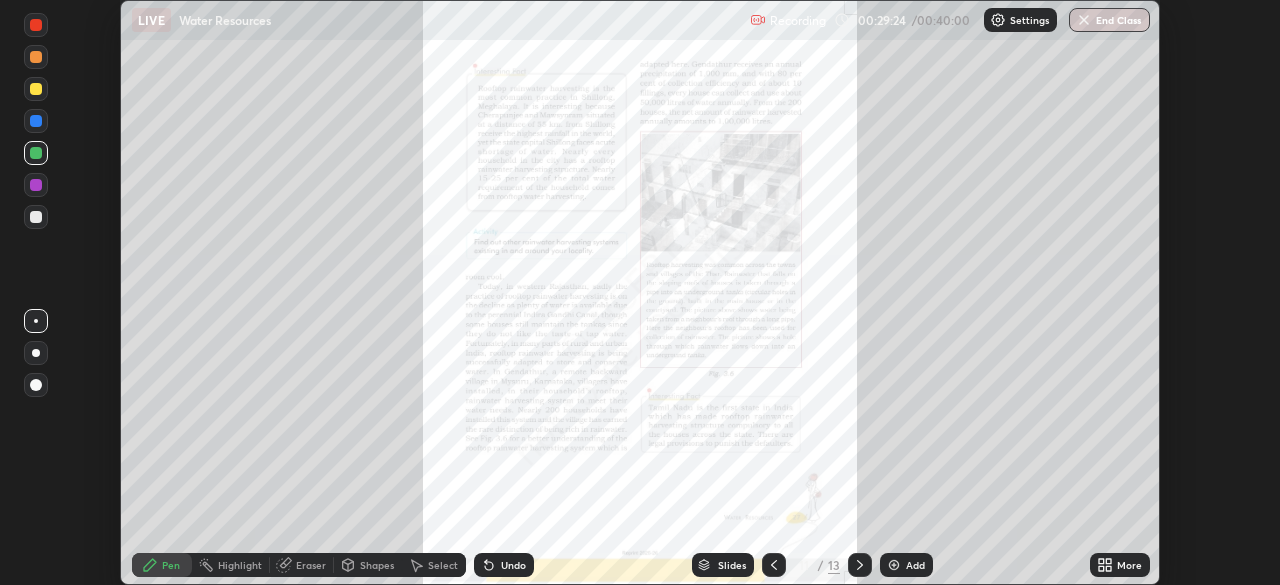 click 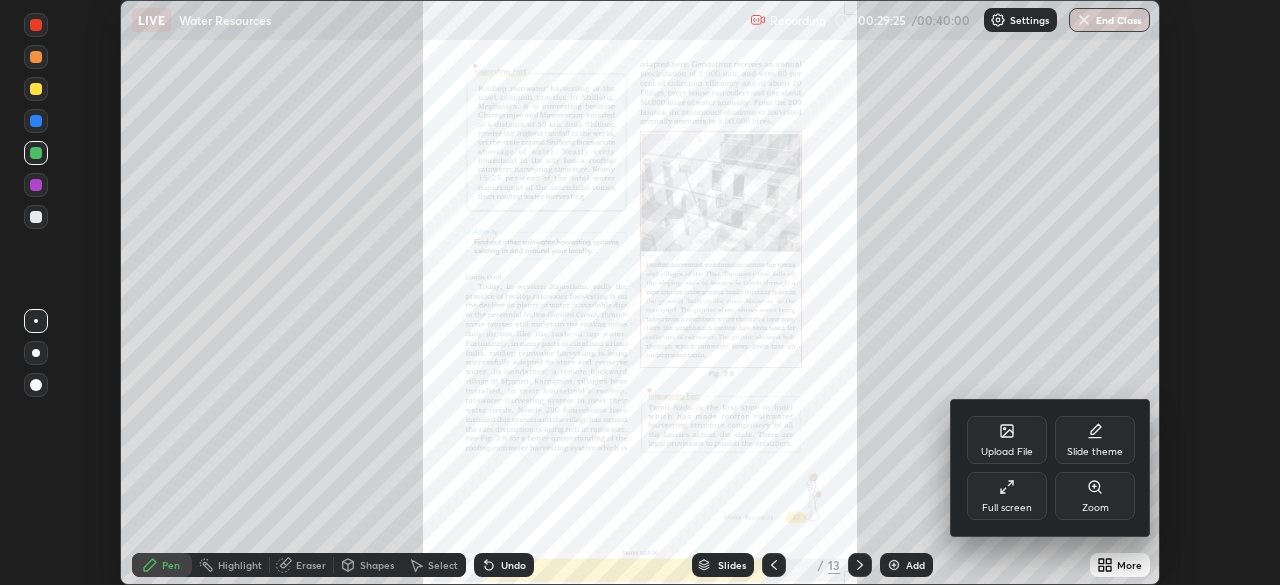 click on "Zoom" at bounding box center [1095, 496] 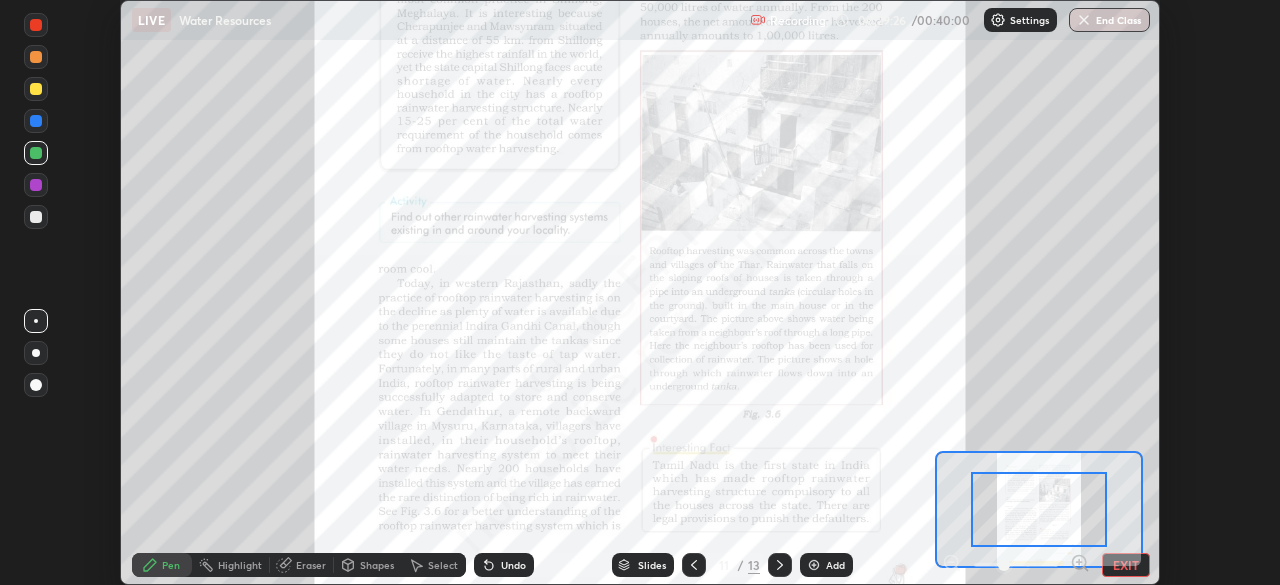 click 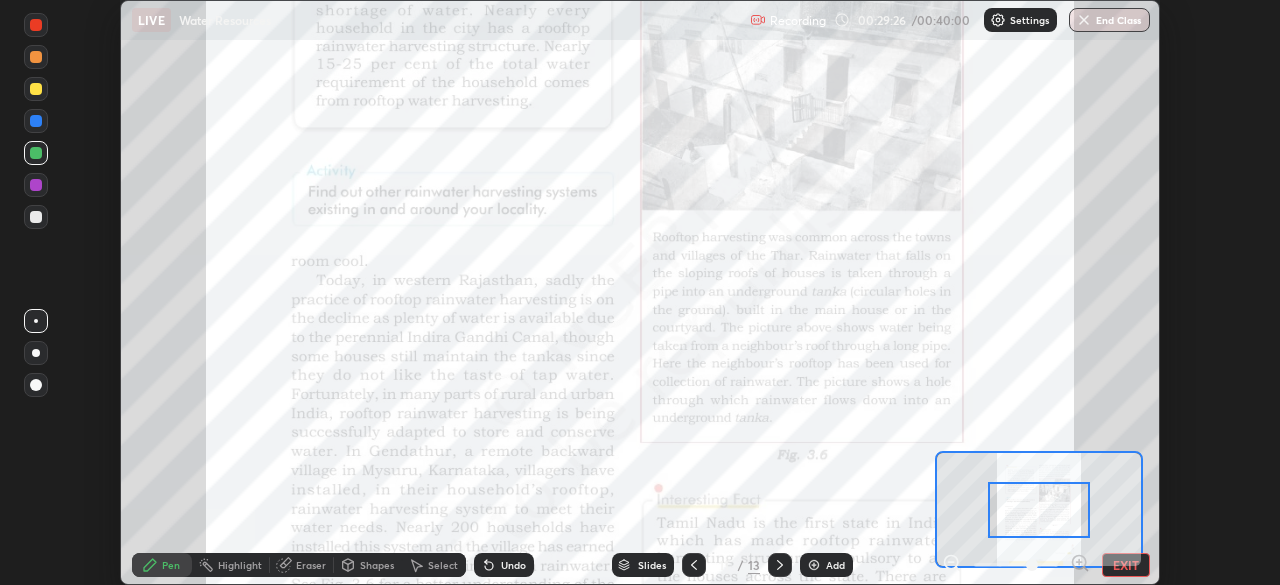 click 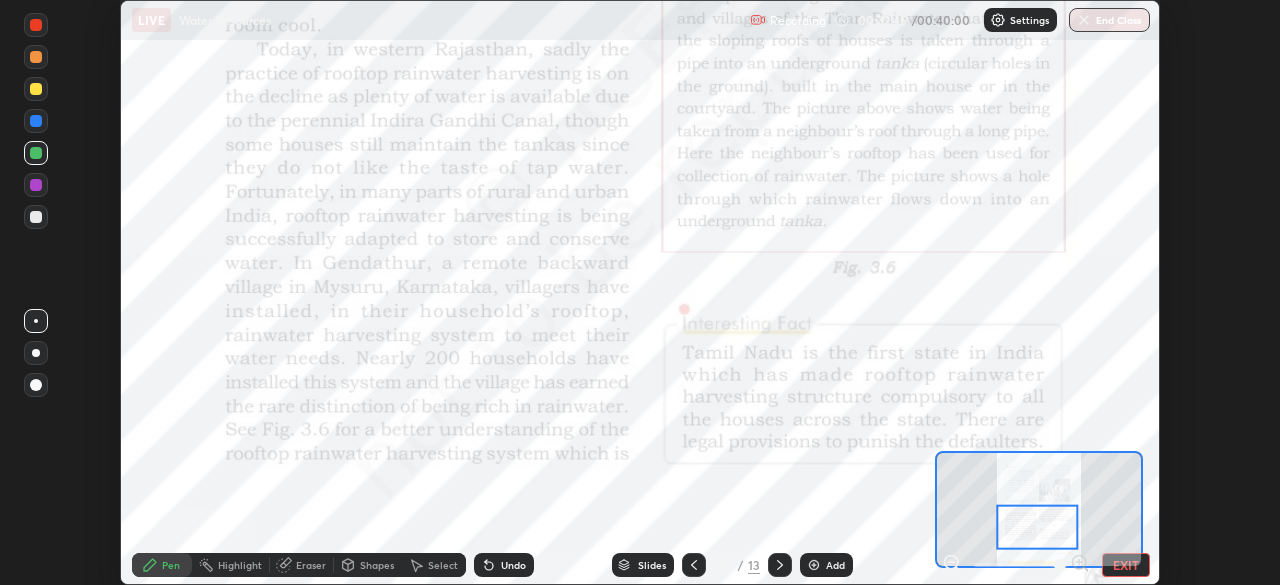 click at bounding box center [36, 121] 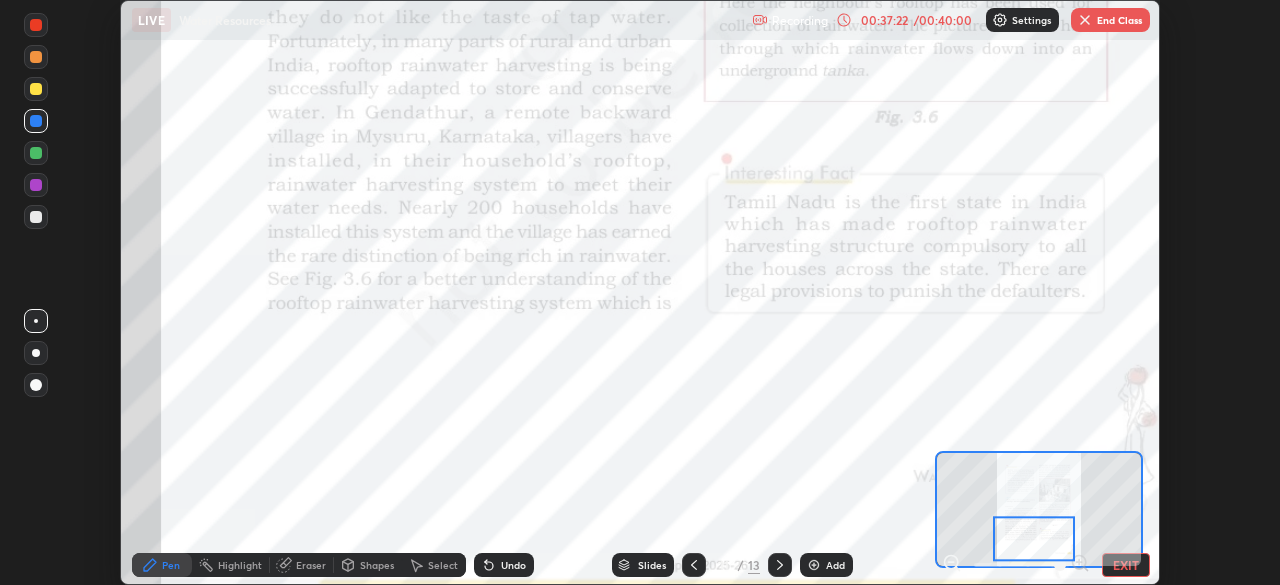 click at bounding box center [780, 565] 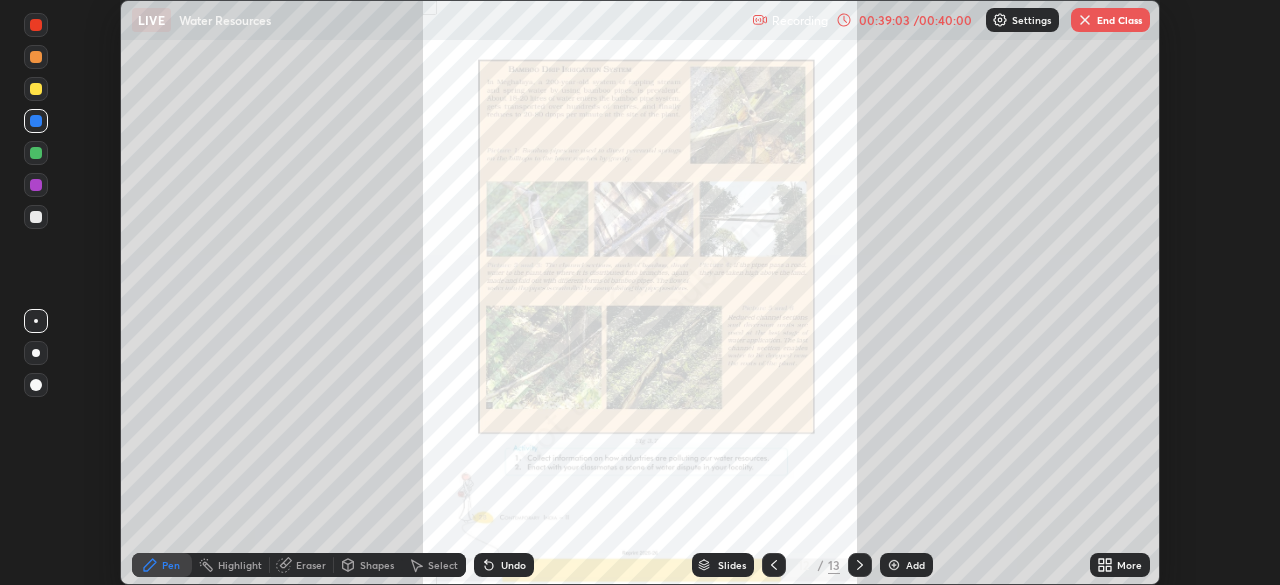 click 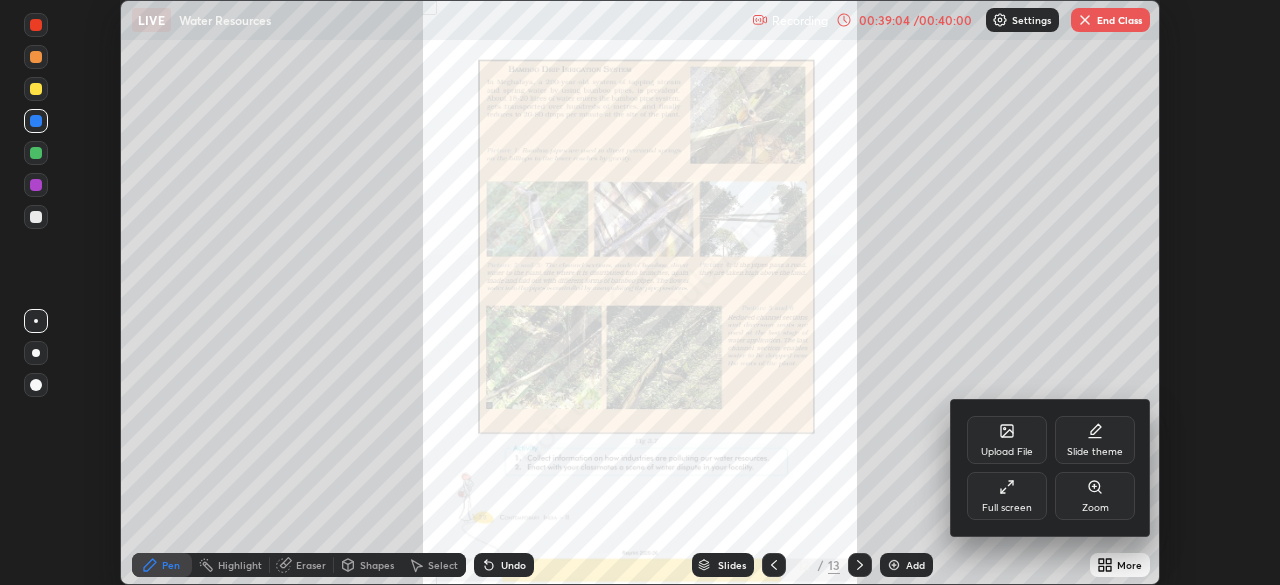 click 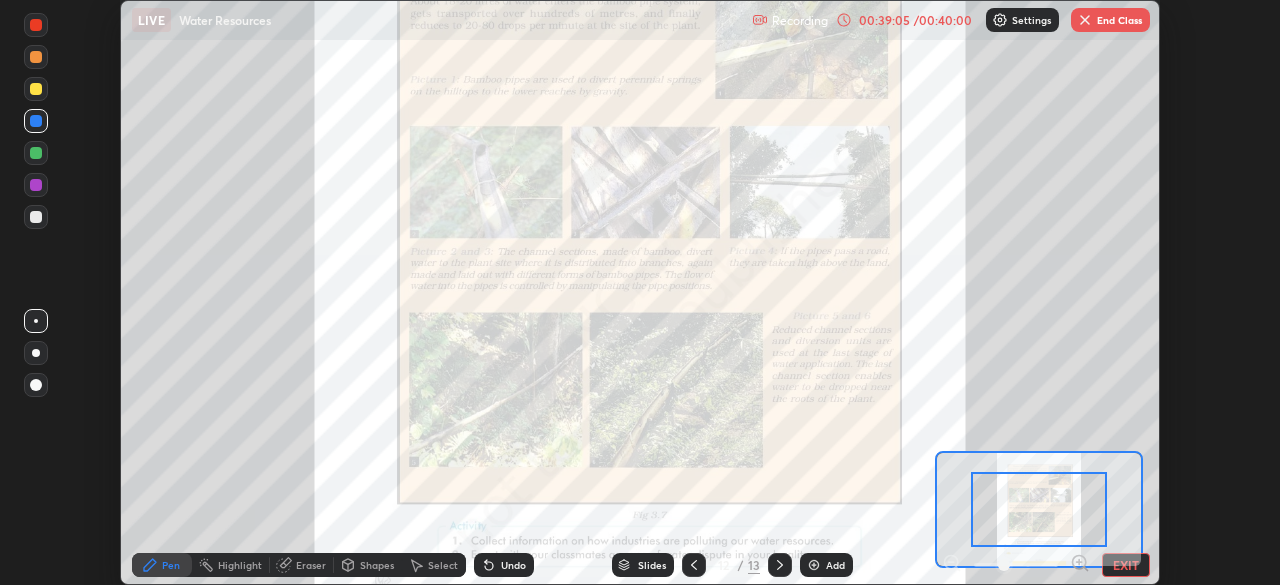 click 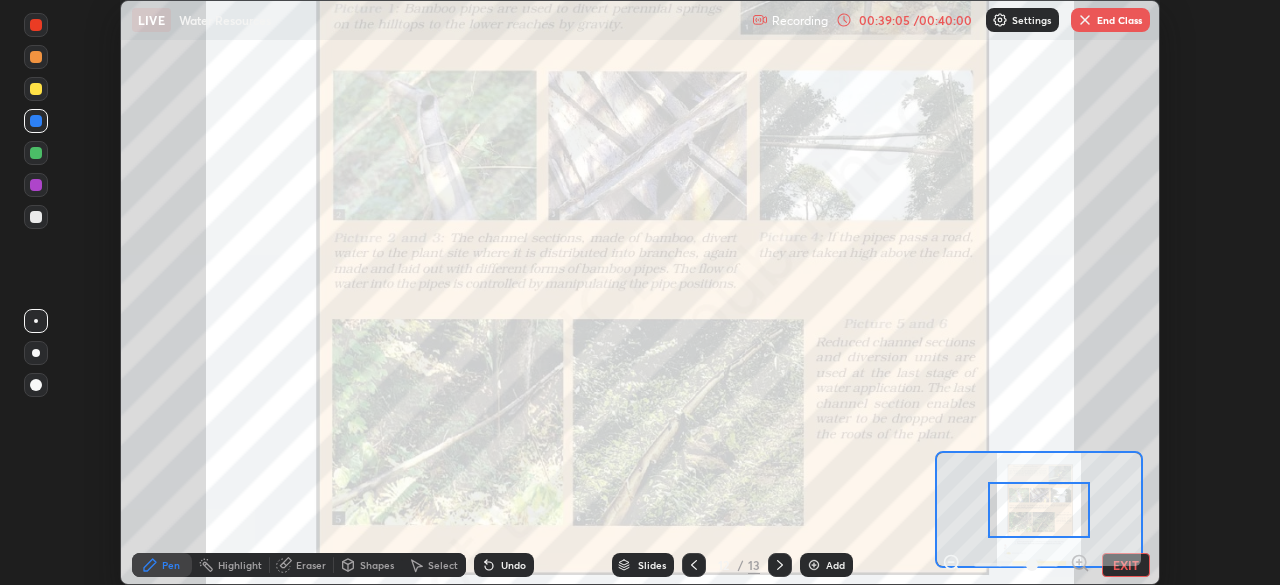 click 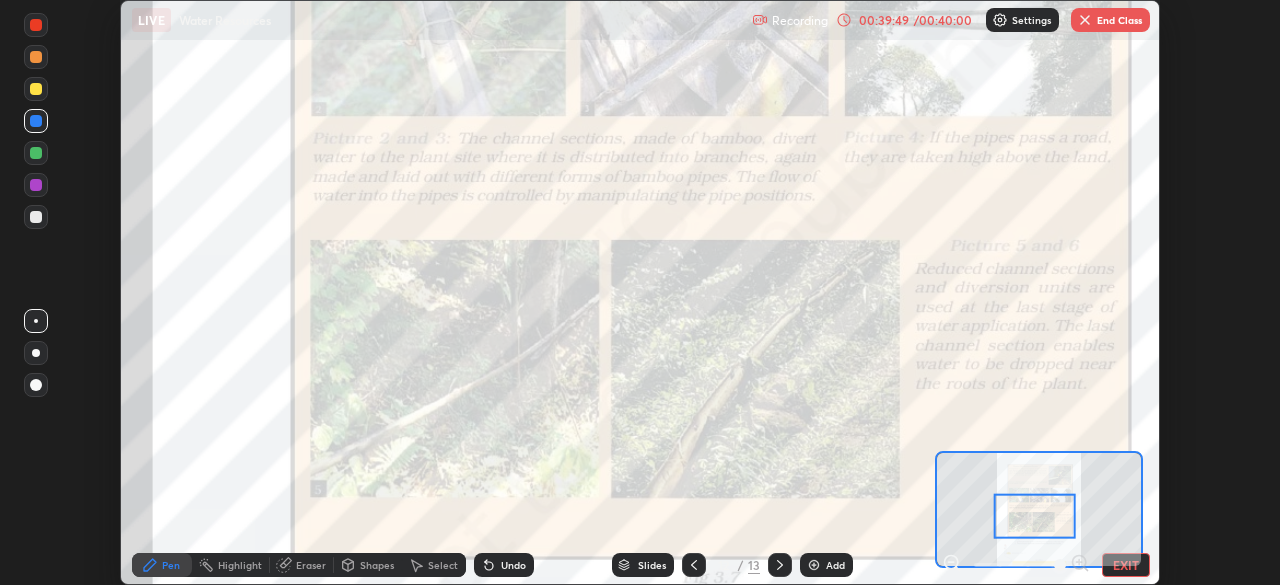 click at bounding box center [780, 565] 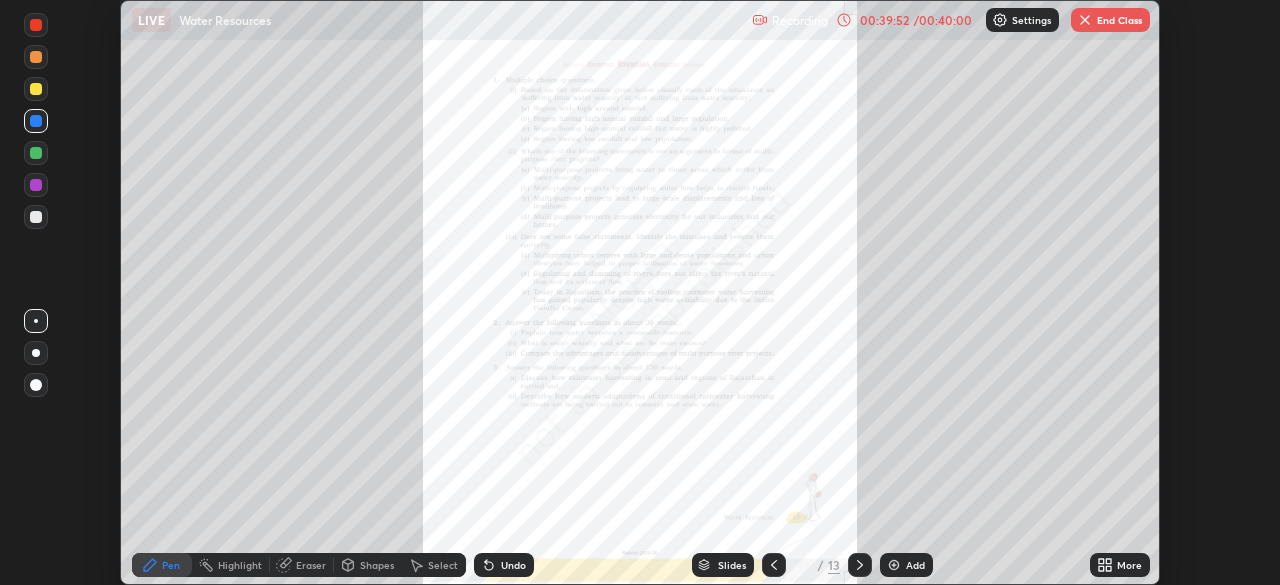 click at bounding box center [774, 565] 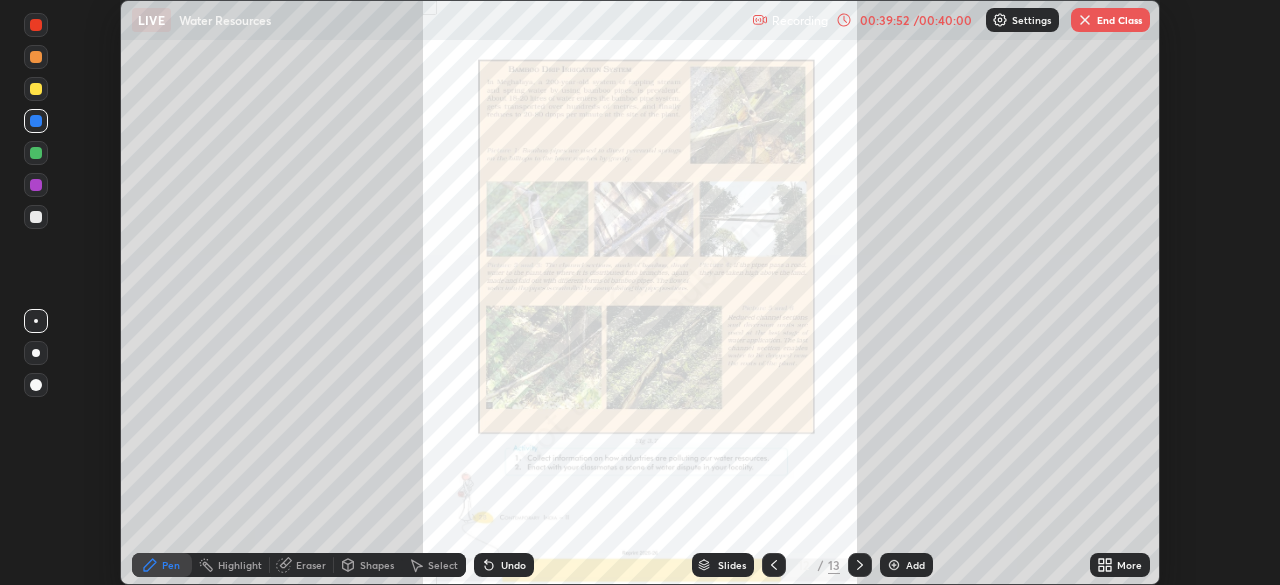 click 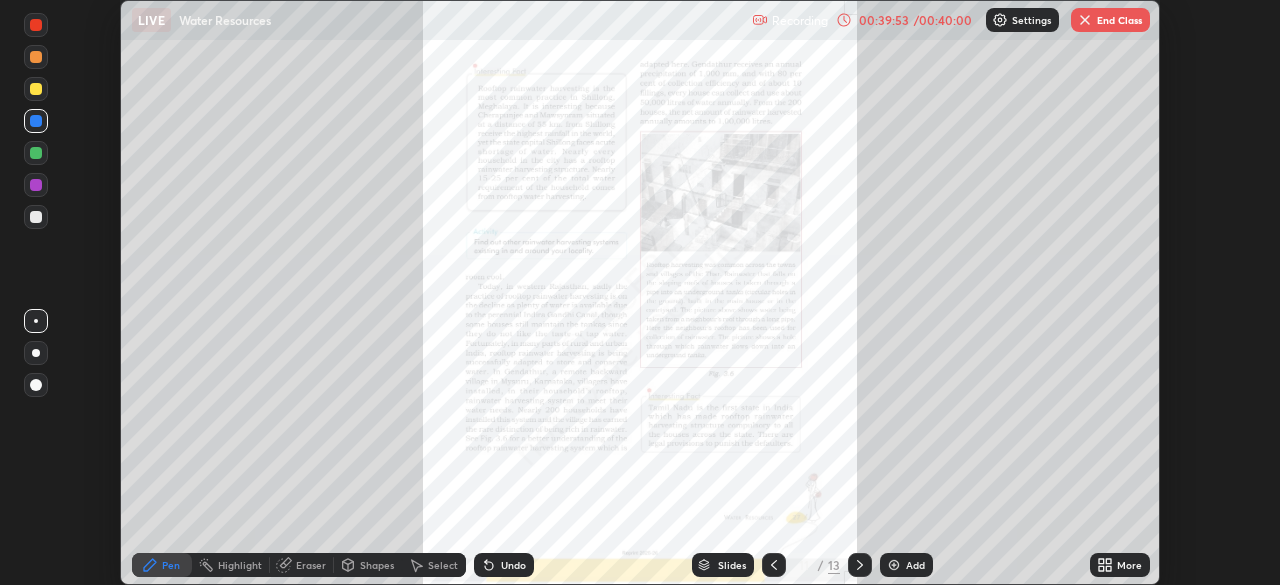 click 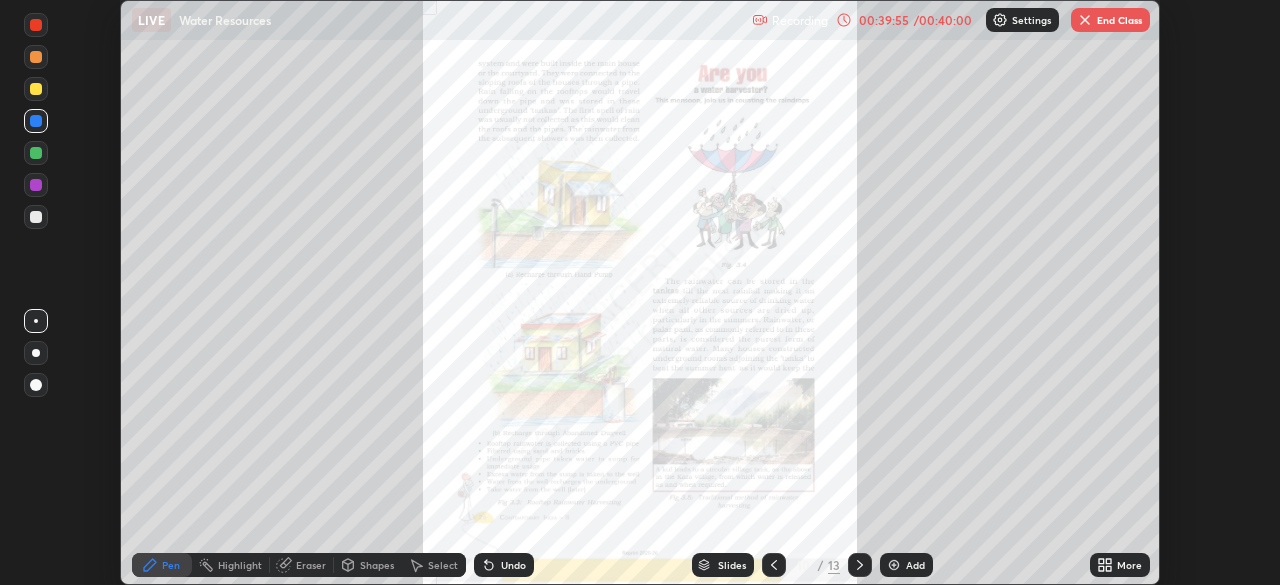 click 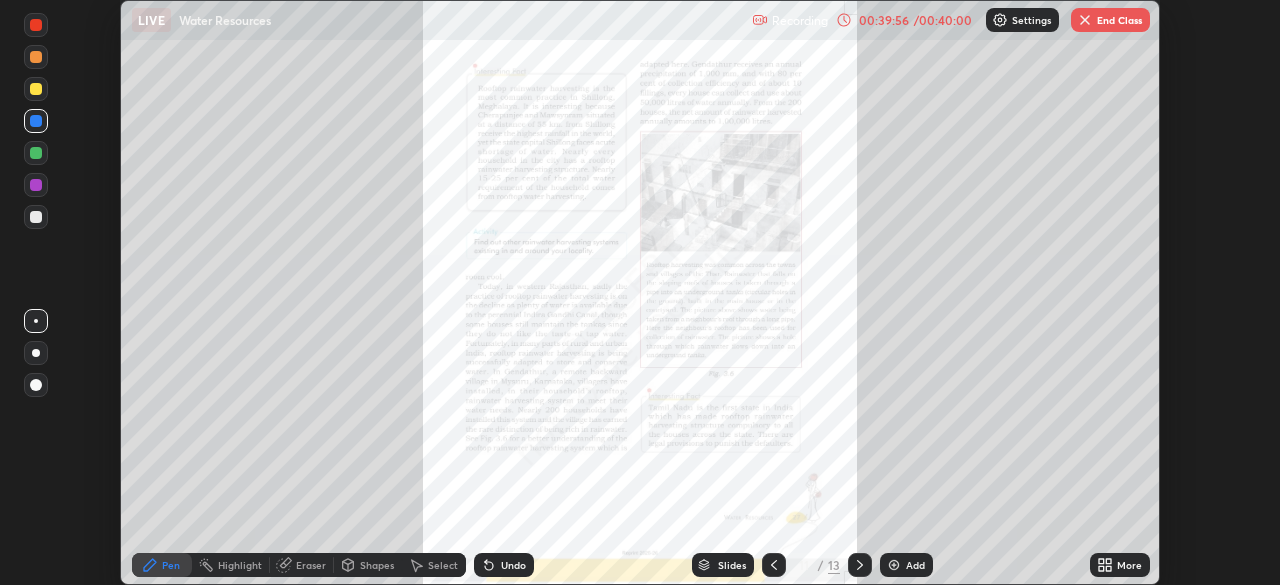 click 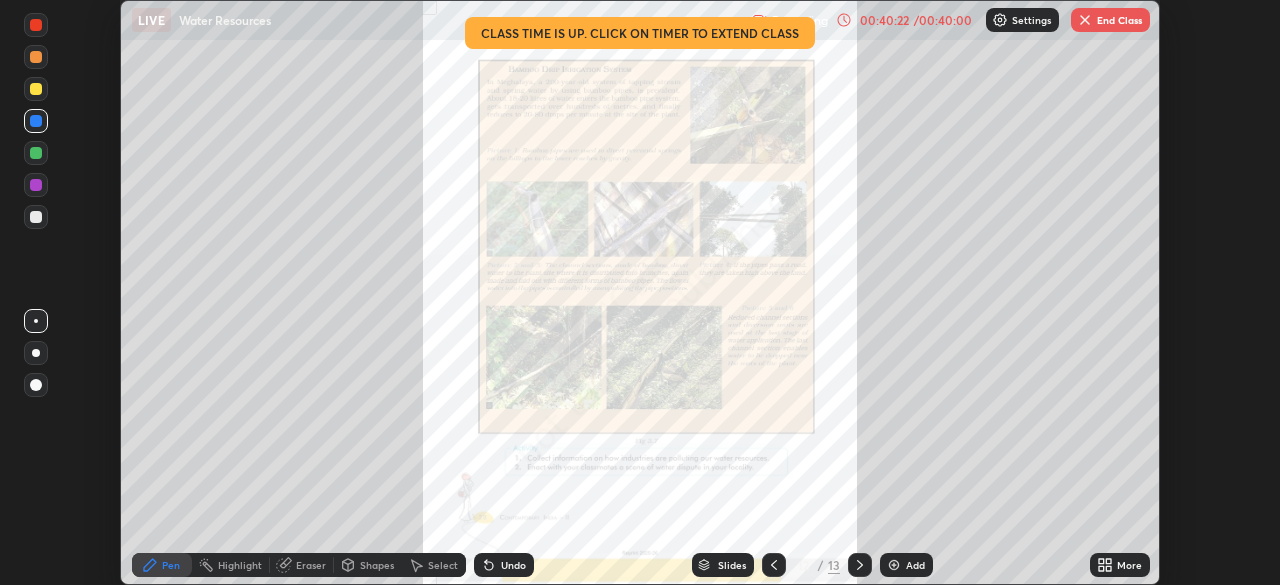 click on "End Class" at bounding box center [1110, 20] 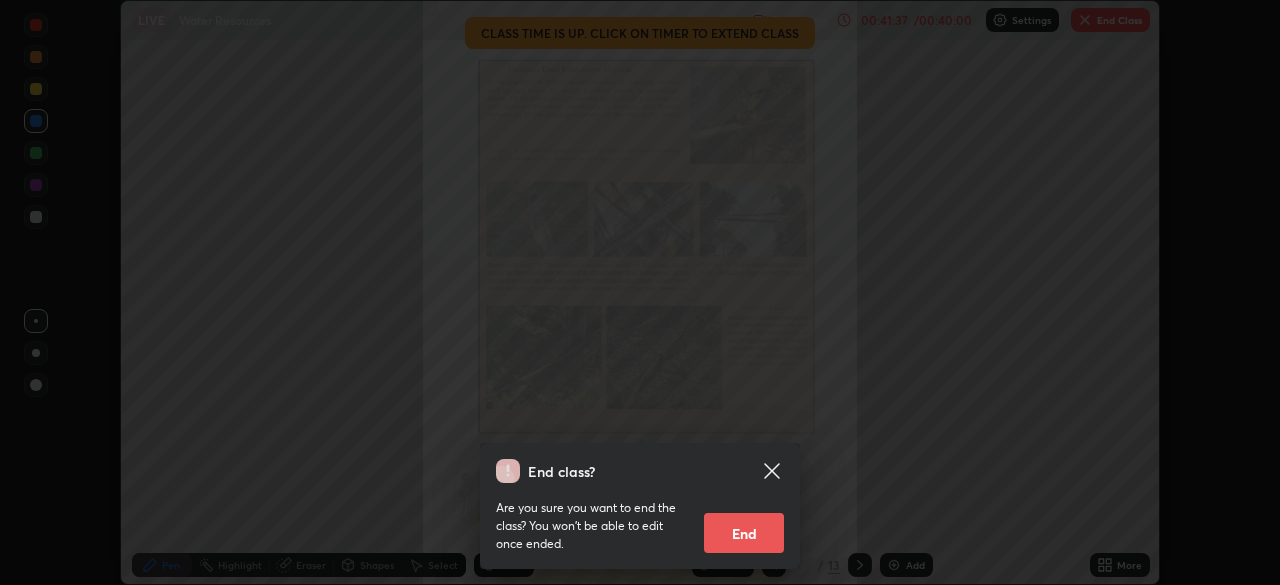 click on "End" at bounding box center (744, 533) 